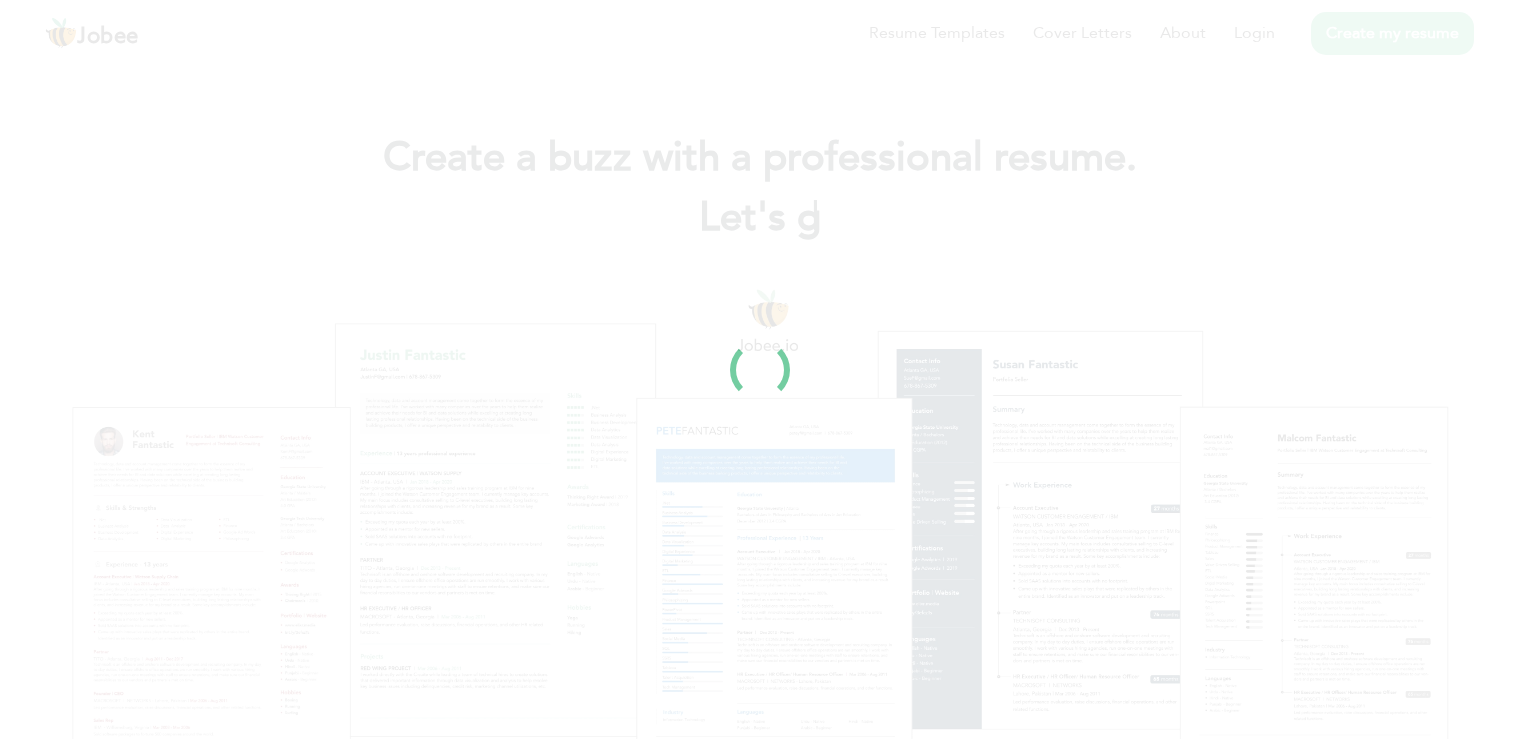 scroll, scrollTop: 0, scrollLeft: 0, axis: both 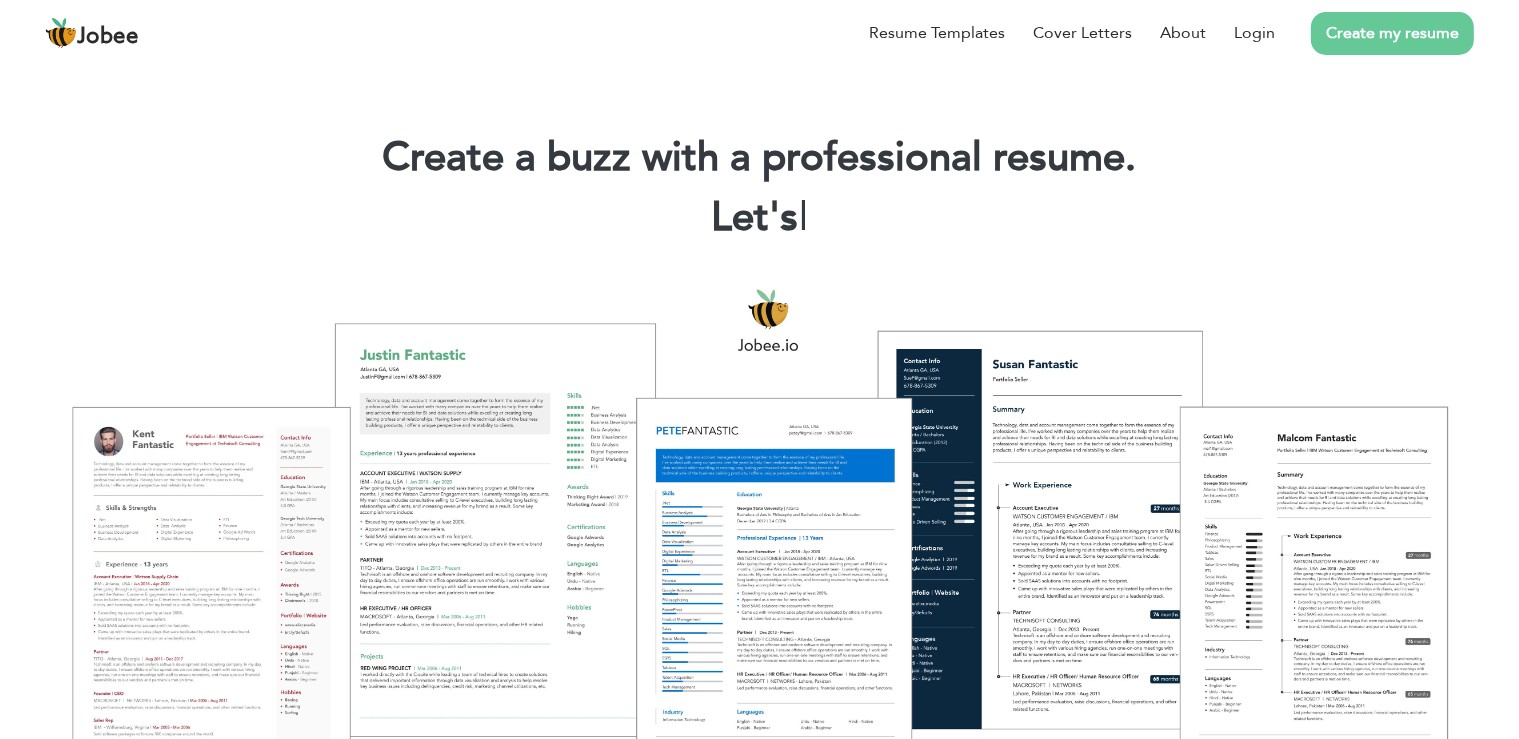 click on "Create my resume" at bounding box center [1374, 33] 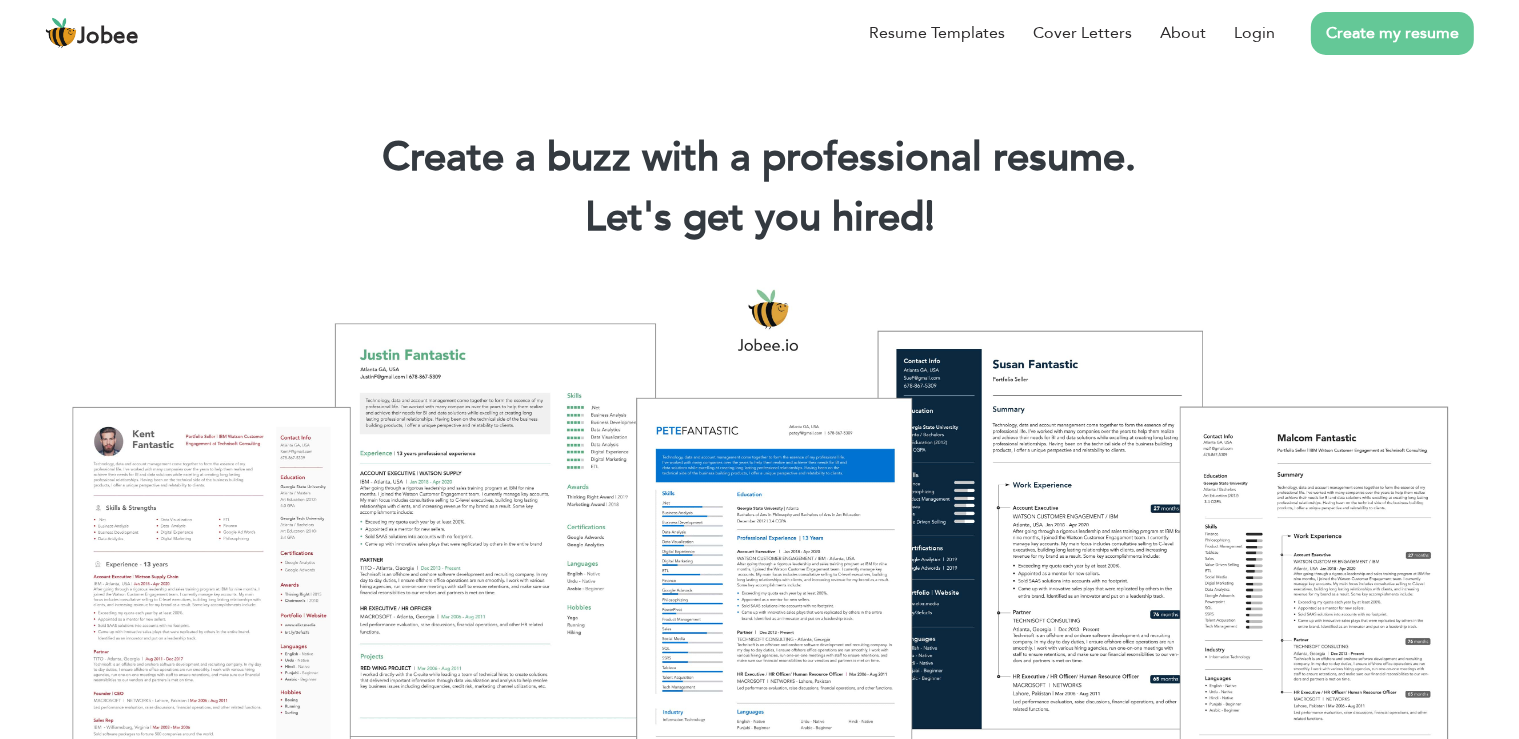 click on "Create my resume" at bounding box center [1392, 33] 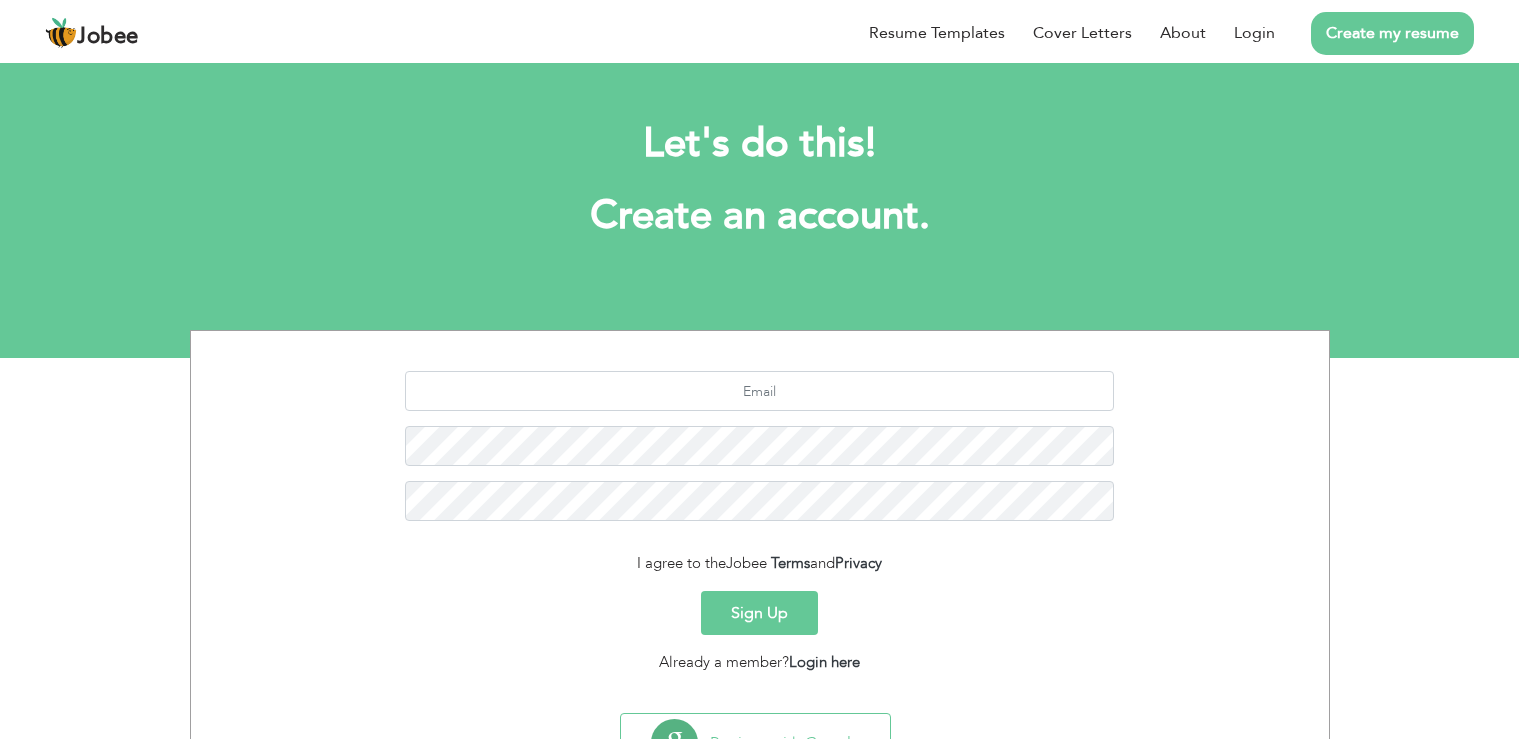 scroll, scrollTop: 0, scrollLeft: 0, axis: both 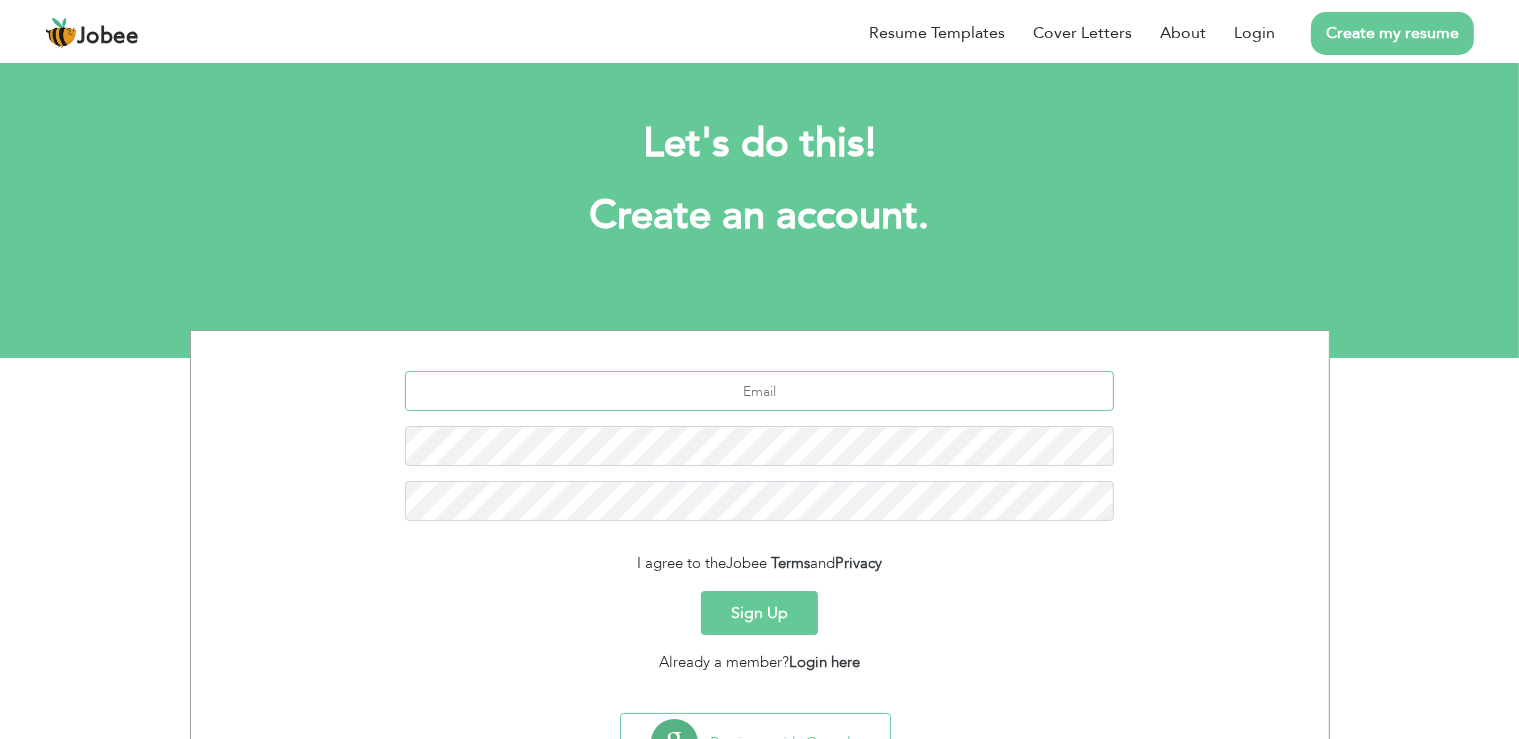 click at bounding box center [759, 391] 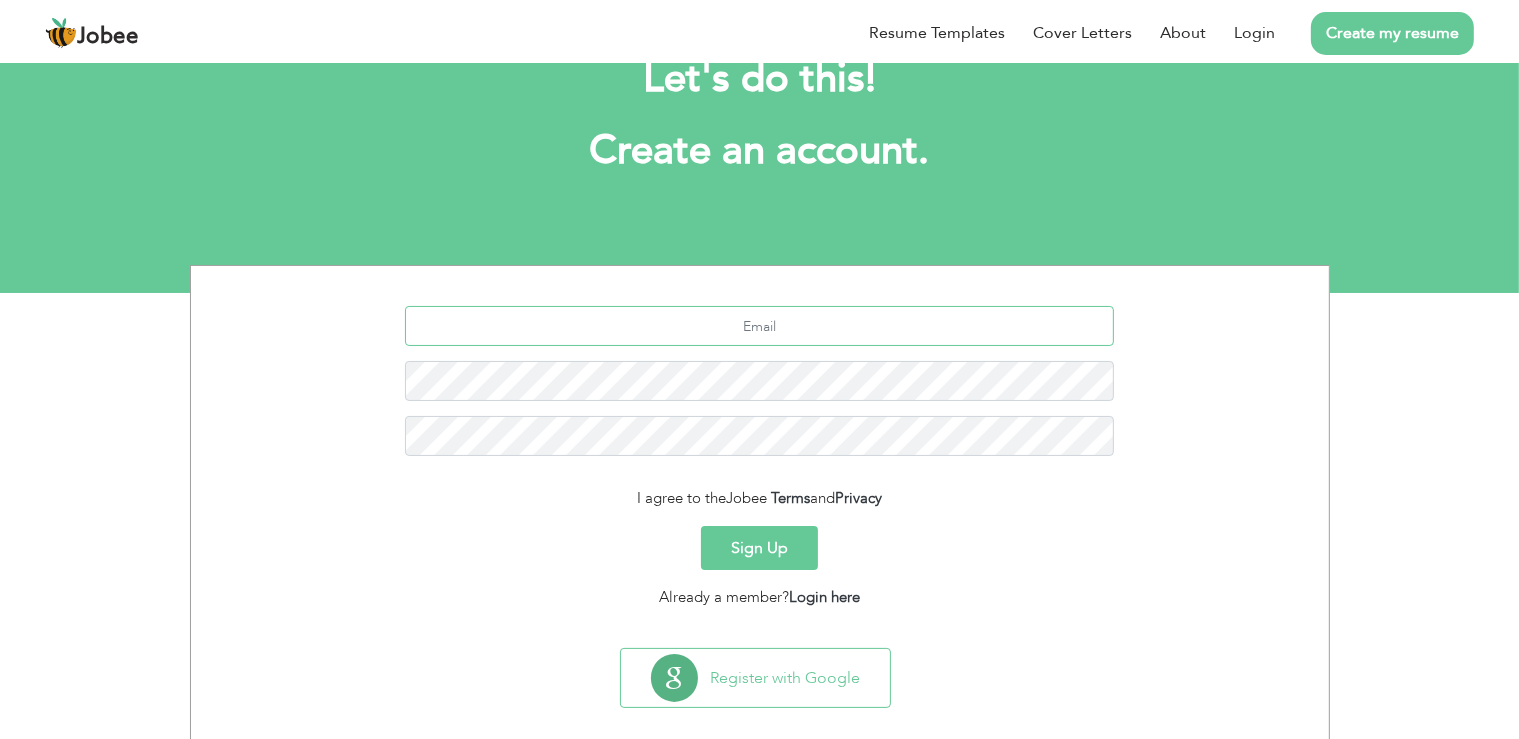 scroll, scrollTop: 58, scrollLeft: 0, axis: vertical 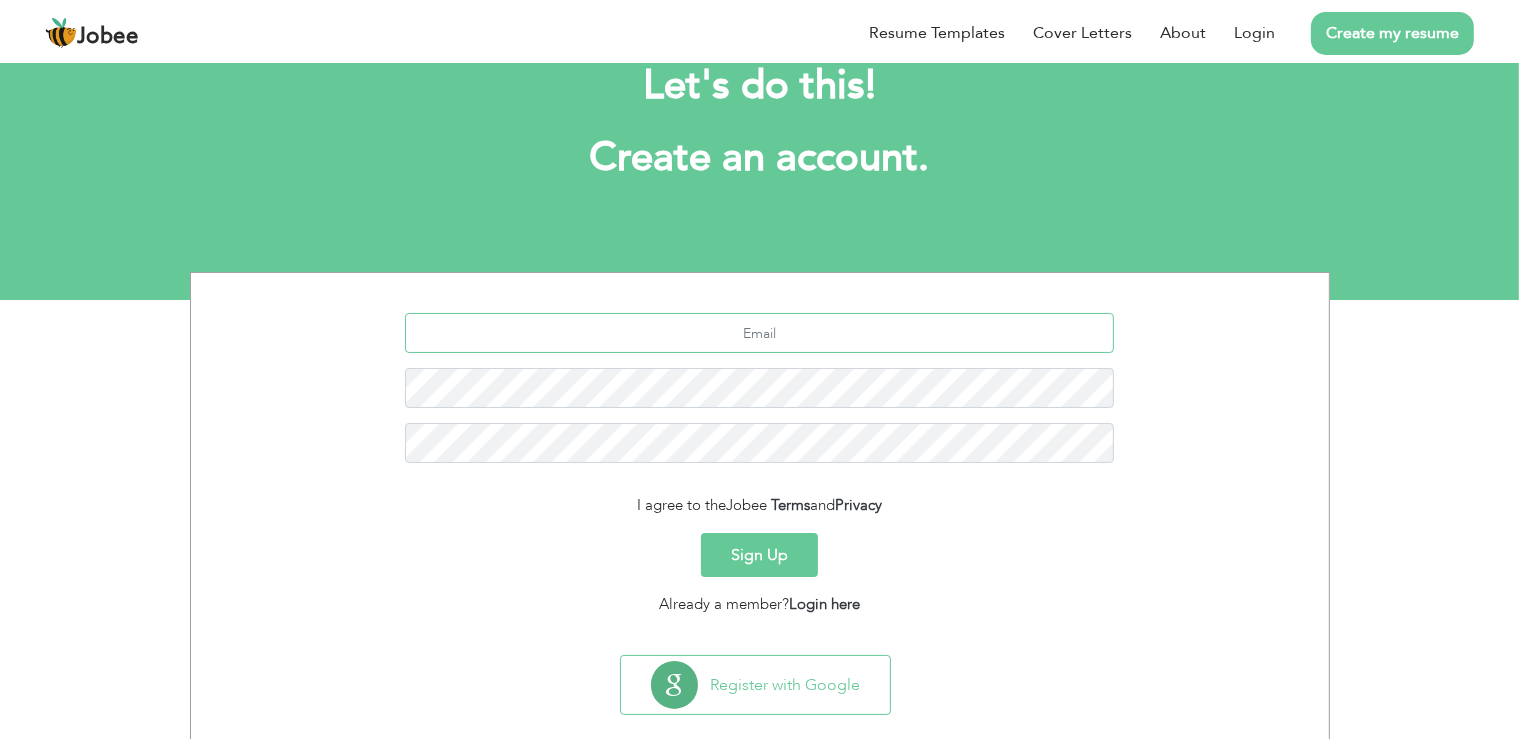 click at bounding box center [759, 333] 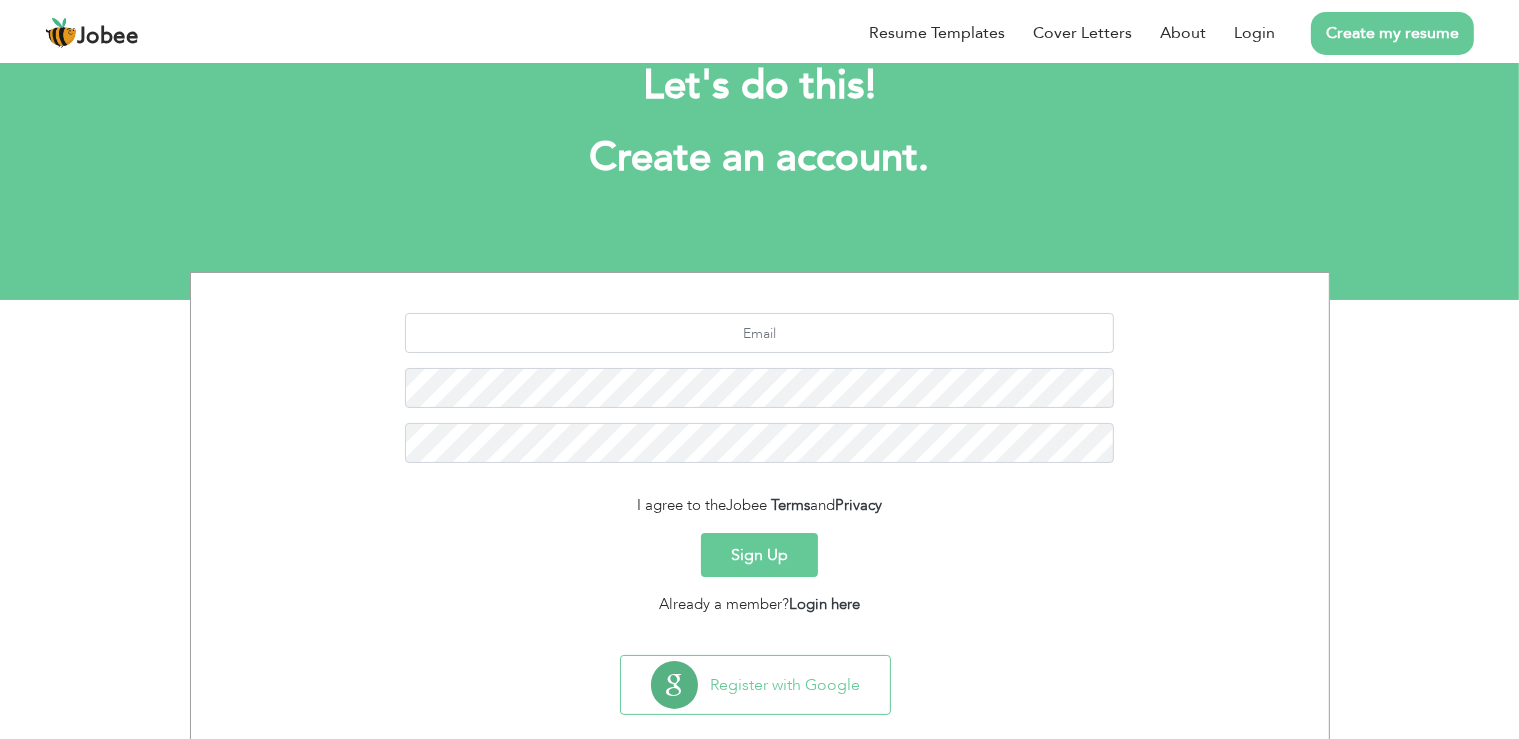 click on "I agree to the  Jobee   Terms  and  Privacy
Sign Up
Already a member?  Login here" at bounding box center (760, 464) 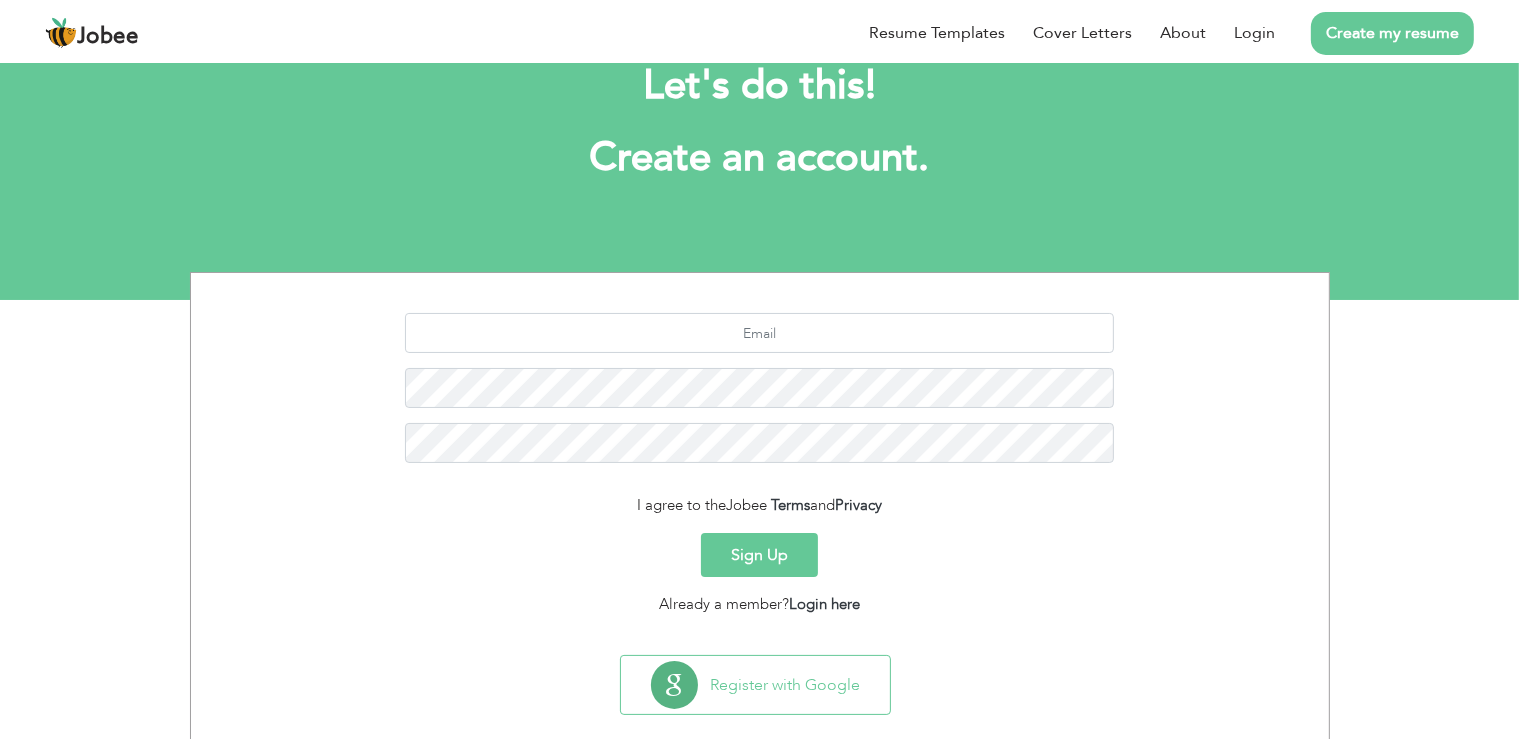 click on "Already a member?  Login here" at bounding box center (760, 604) 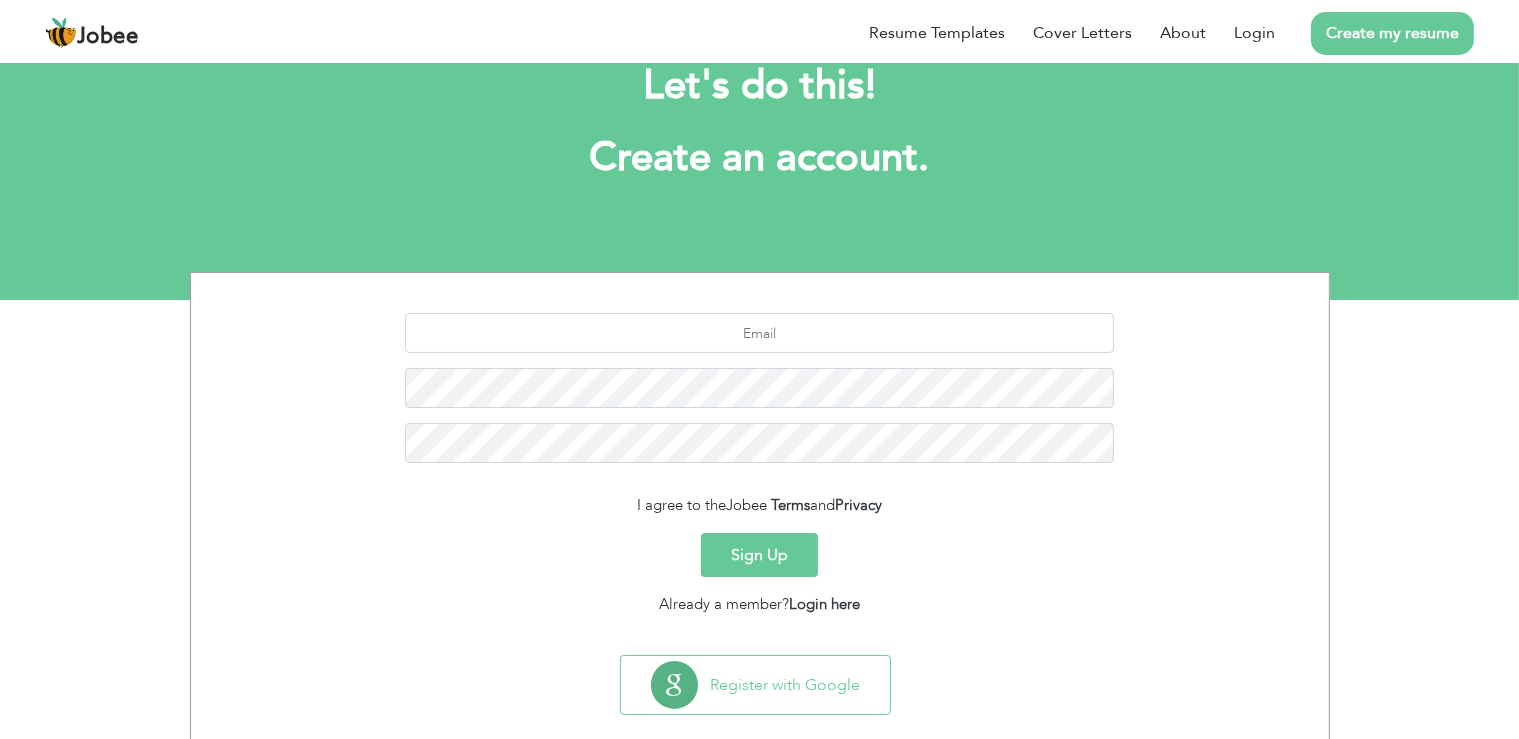 scroll, scrollTop: 90, scrollLeft: 0, axis: vertical 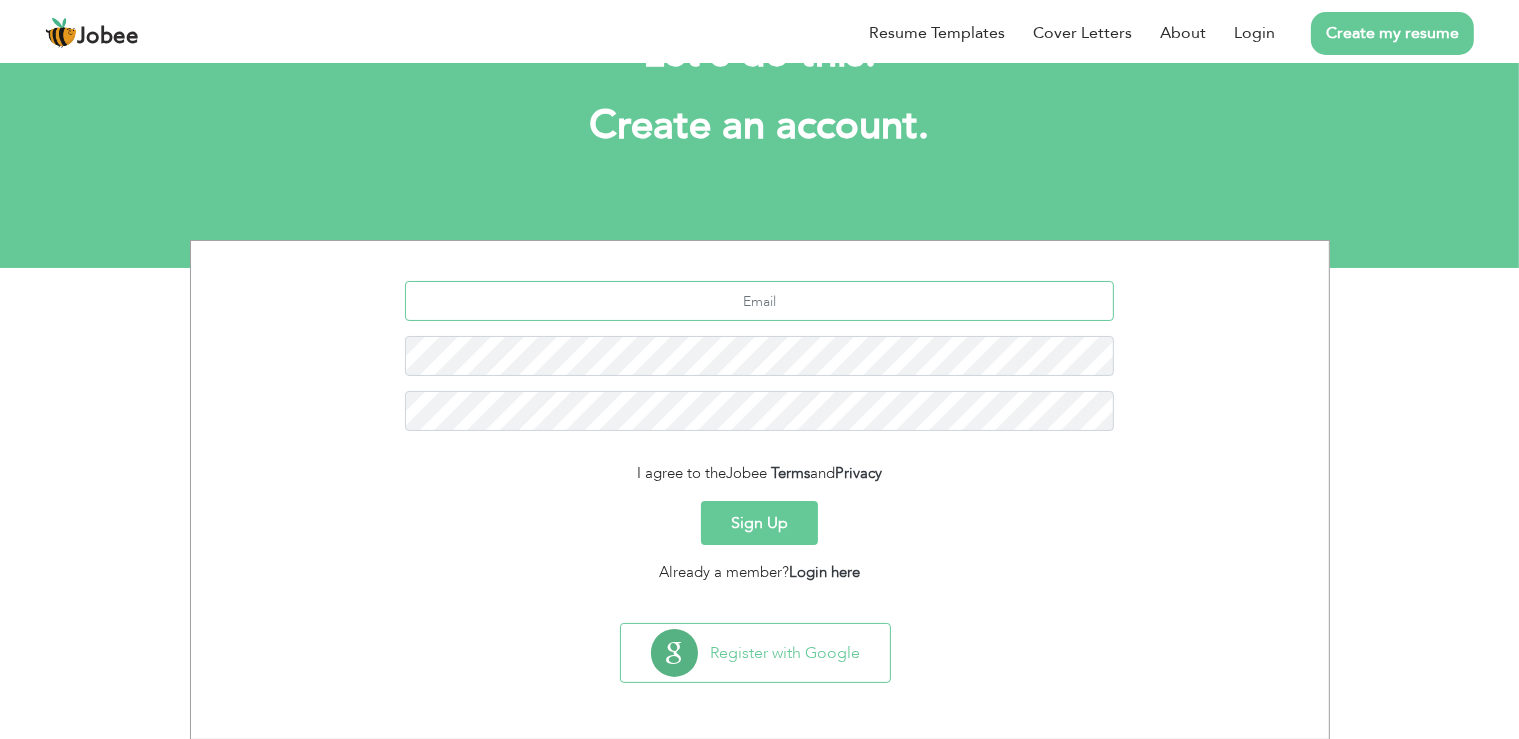 click at bounding box center [759, 301] 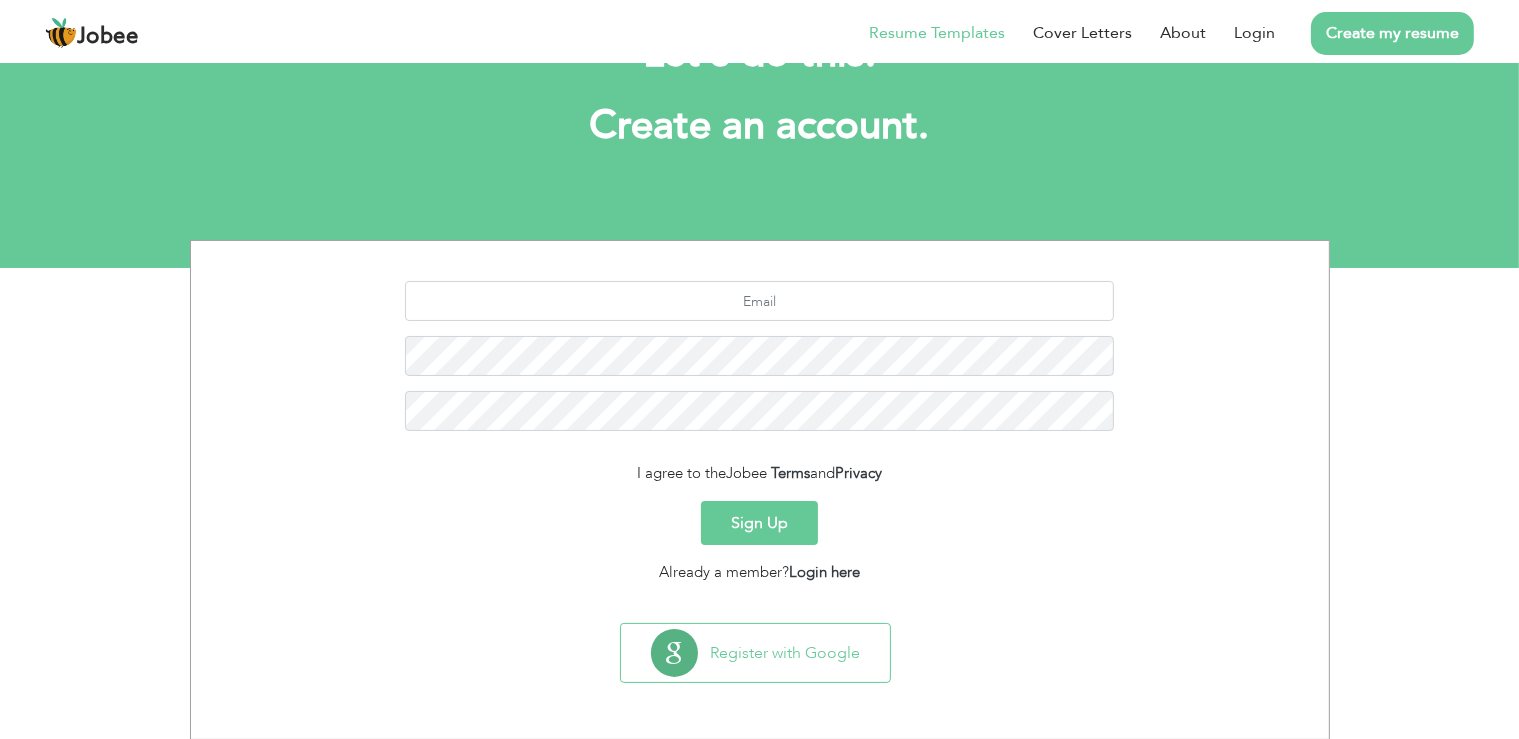 click on "Resume Templates" at bounding box center (937, 33) 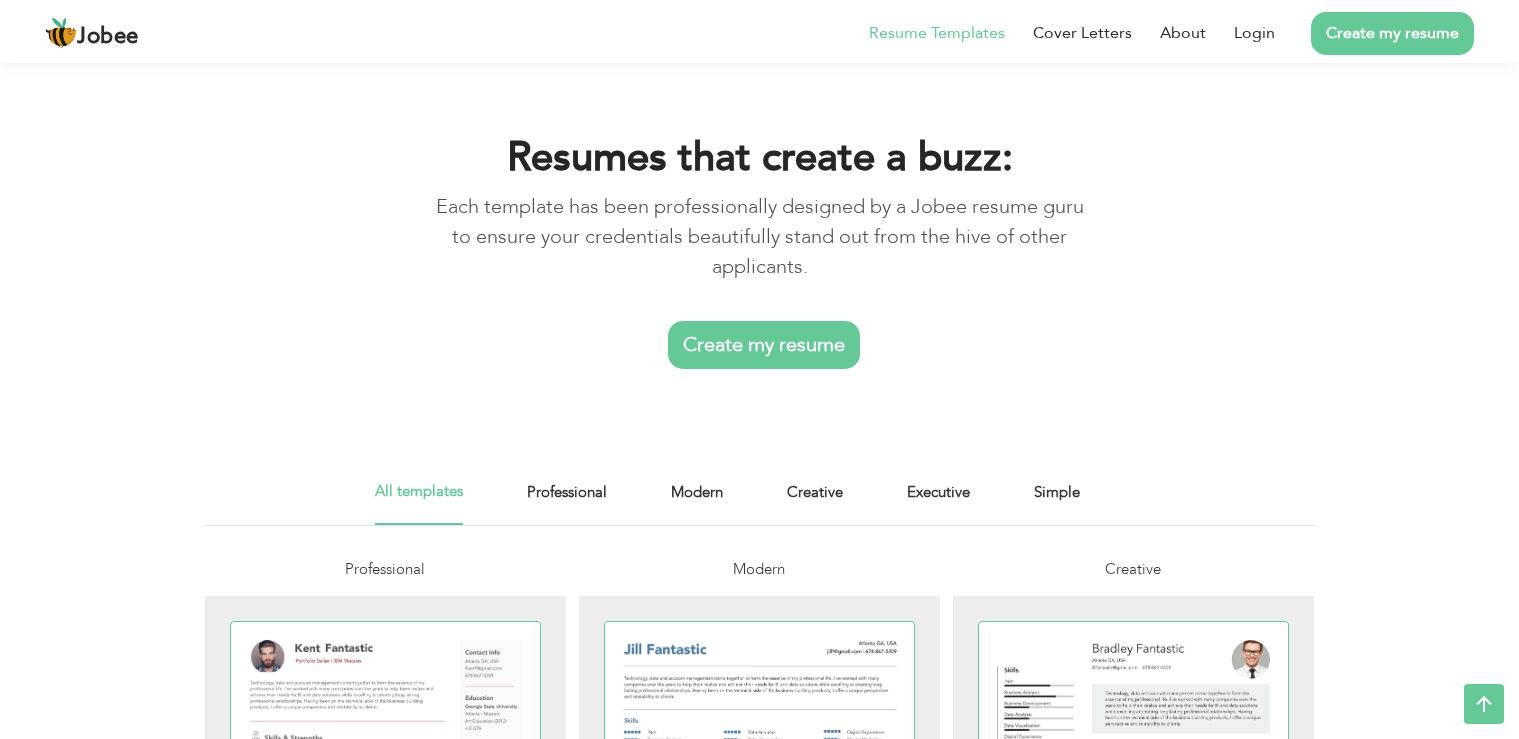 scroll, scrollTop: 296, scrollLeft: 0, axis: vertical 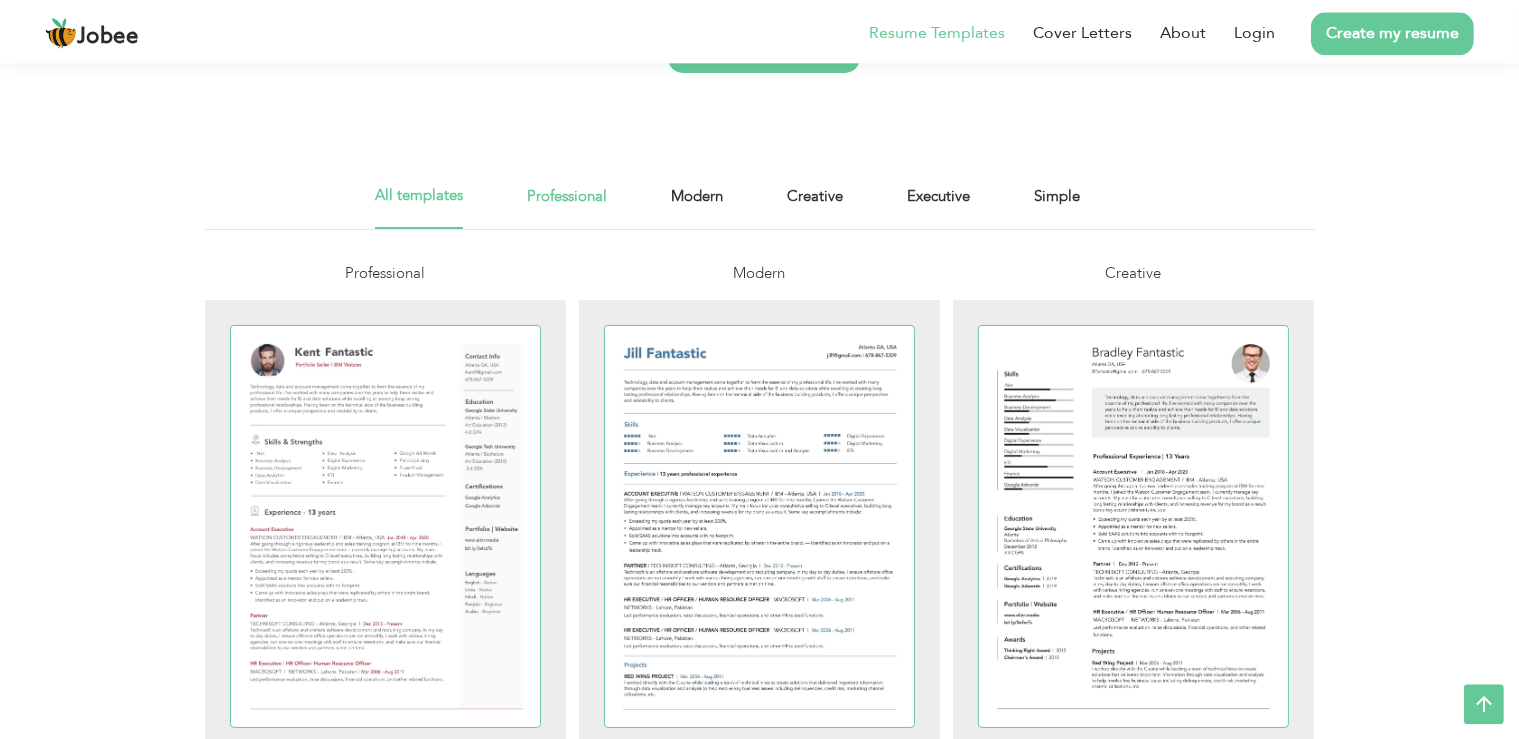 click on "Professional" at bounding box center [567, 206] 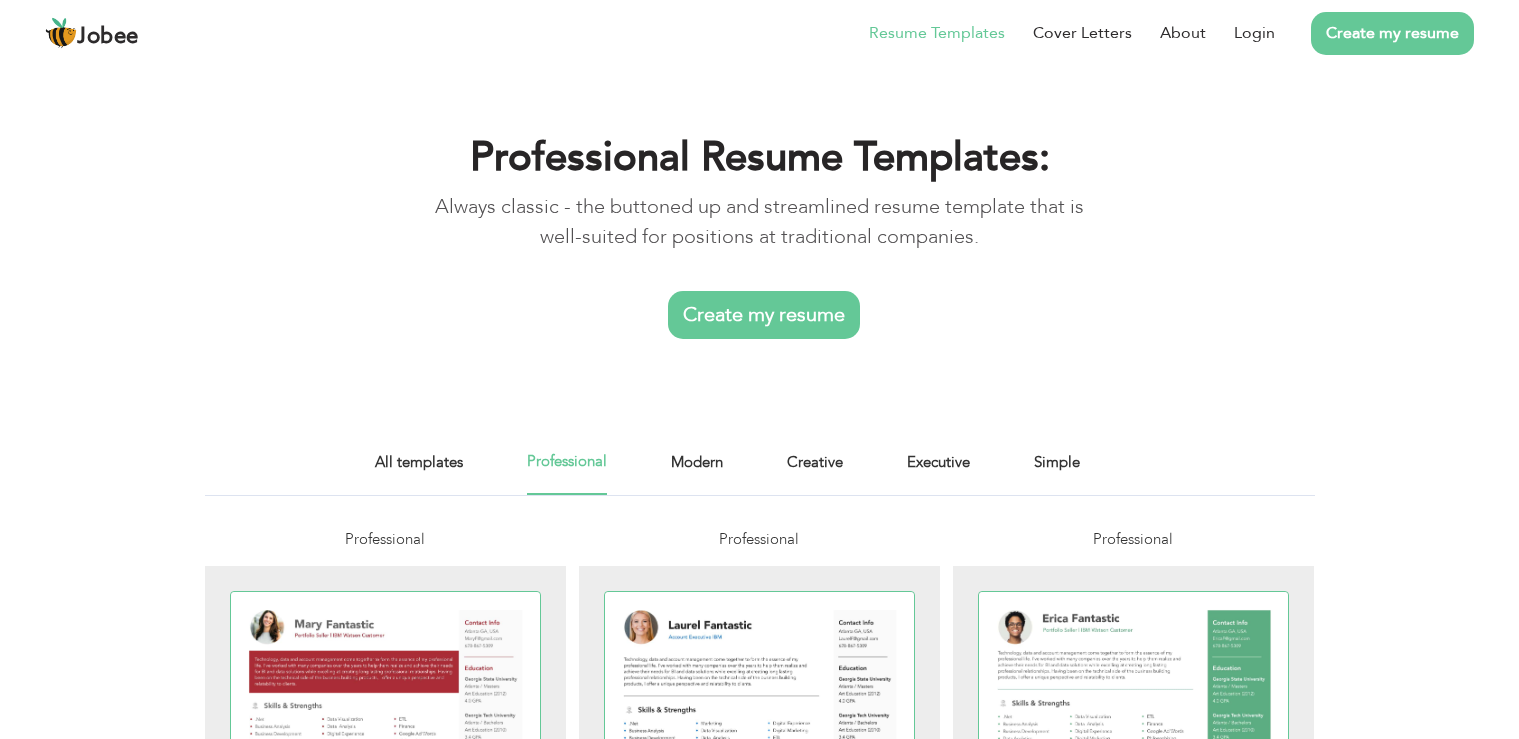 scroll, scrollTop: 0, scrollLeft: 0, axis: both 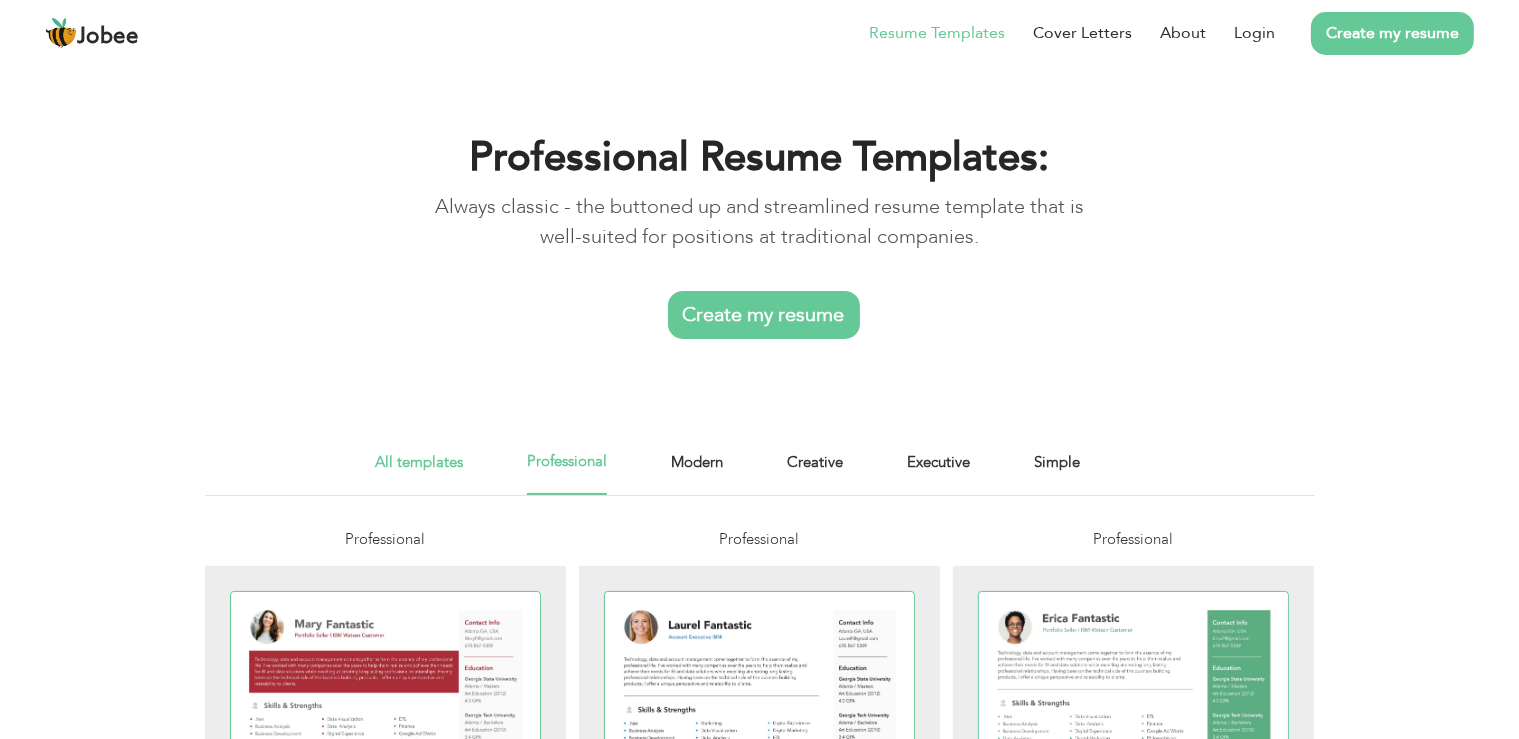 click on "All templates" at bounding box center [419, 472] 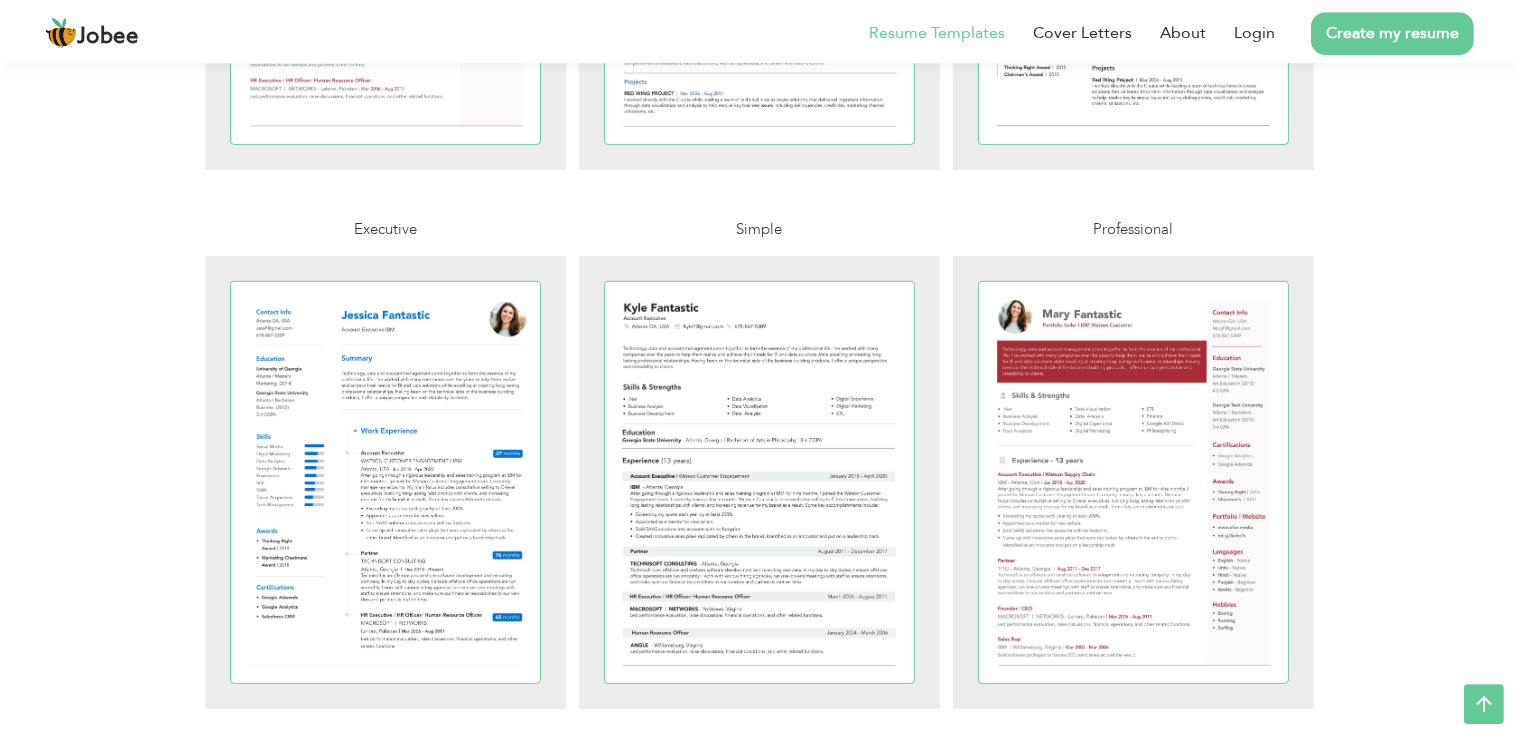 scroll, scrollTop: 985, scrollLeft: 0, axis: vertical 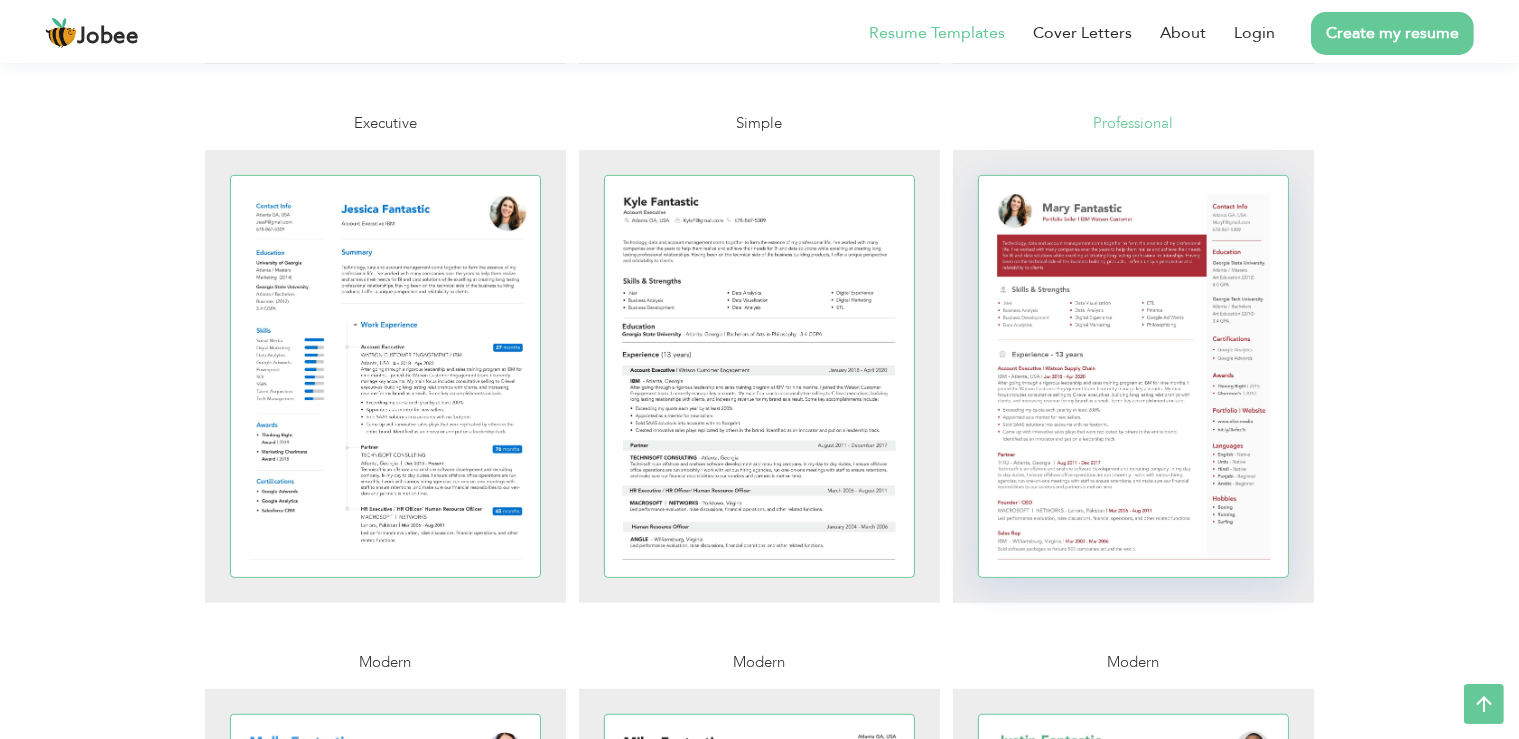 click at bounding box center (1134, 376) 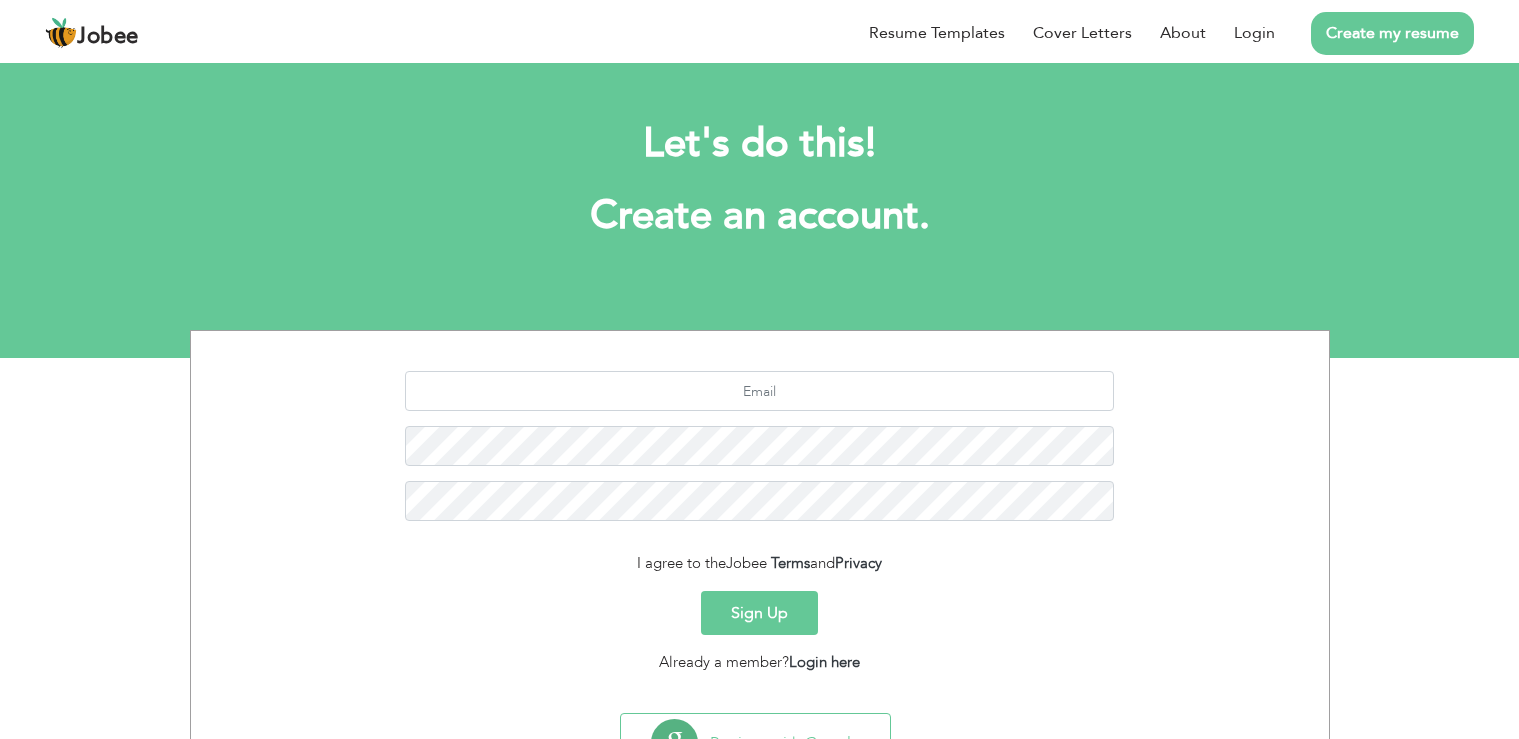 scroll, scrollTop: 0, scrollLeft: 0, axis: both 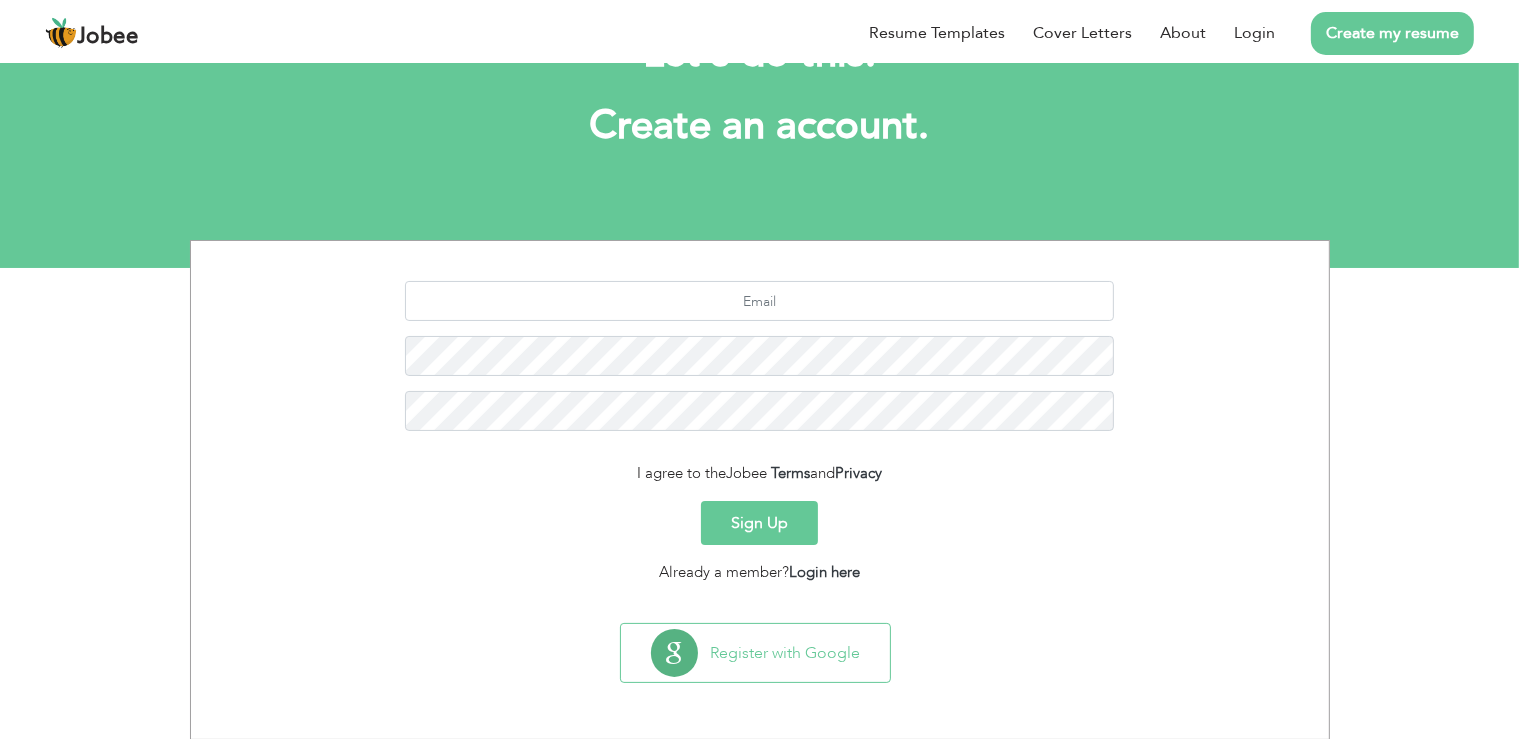 click on "Sign Up" at bounding box center [759, 523] 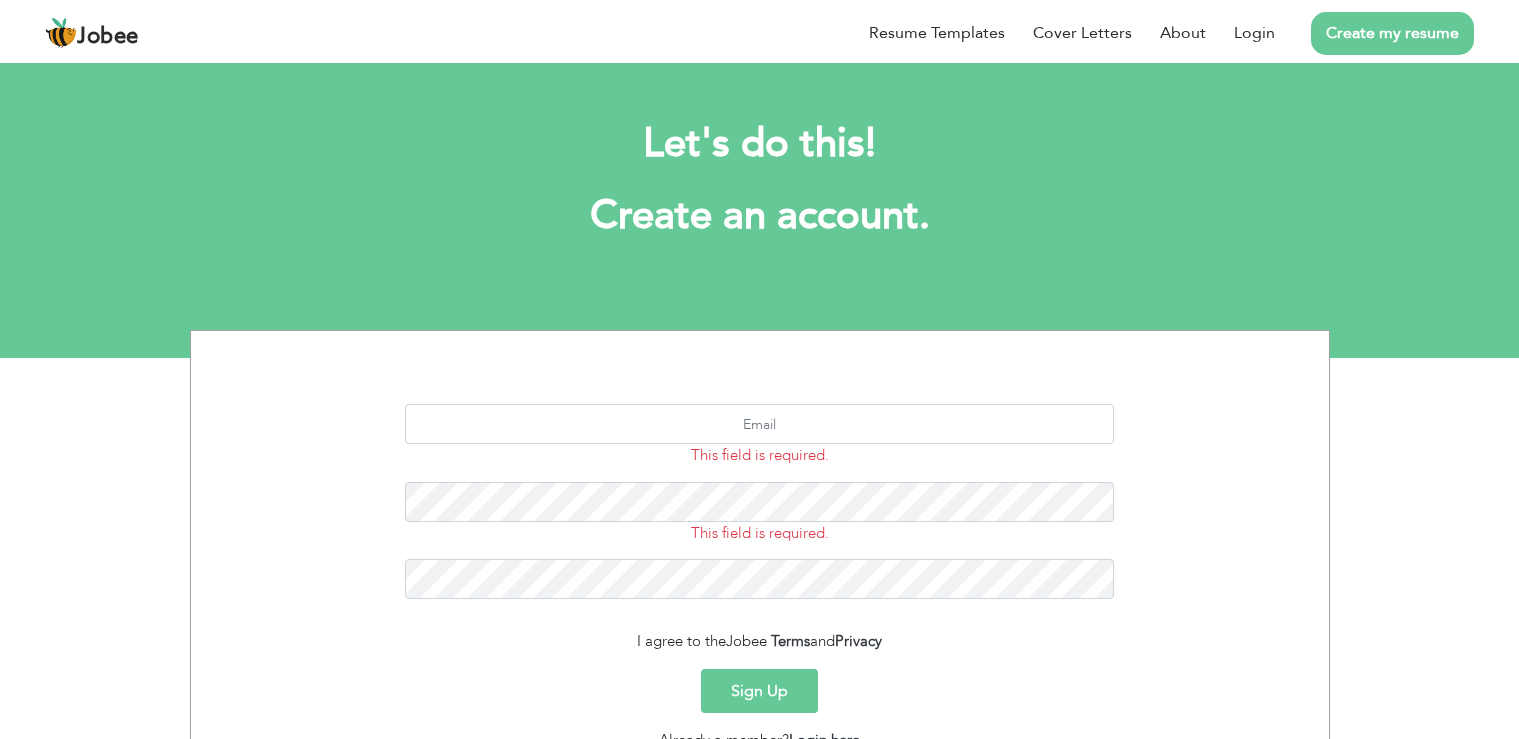 scroll, scrollTop: 0, scrollLeft: 0, axis: both 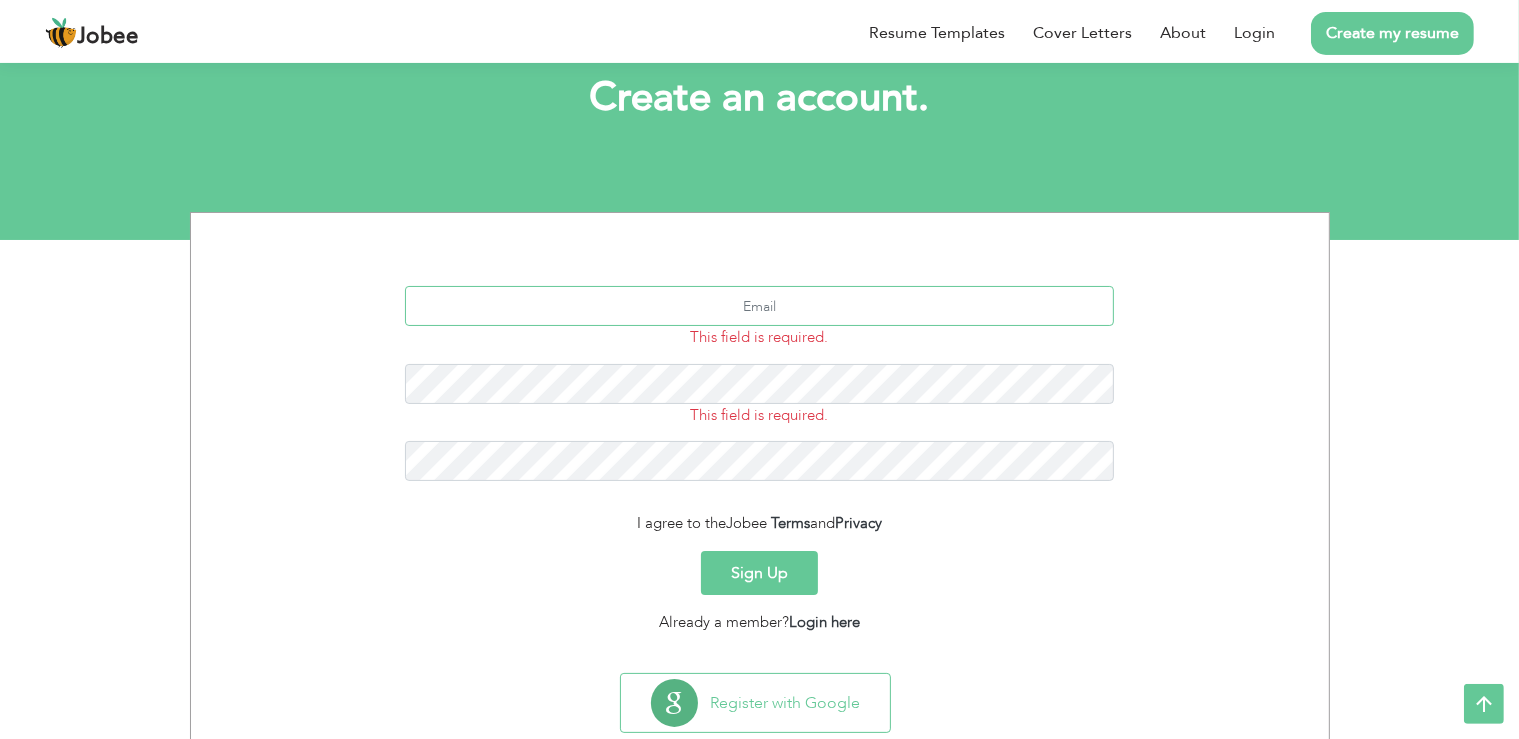 click at bounding box center [759, 306] 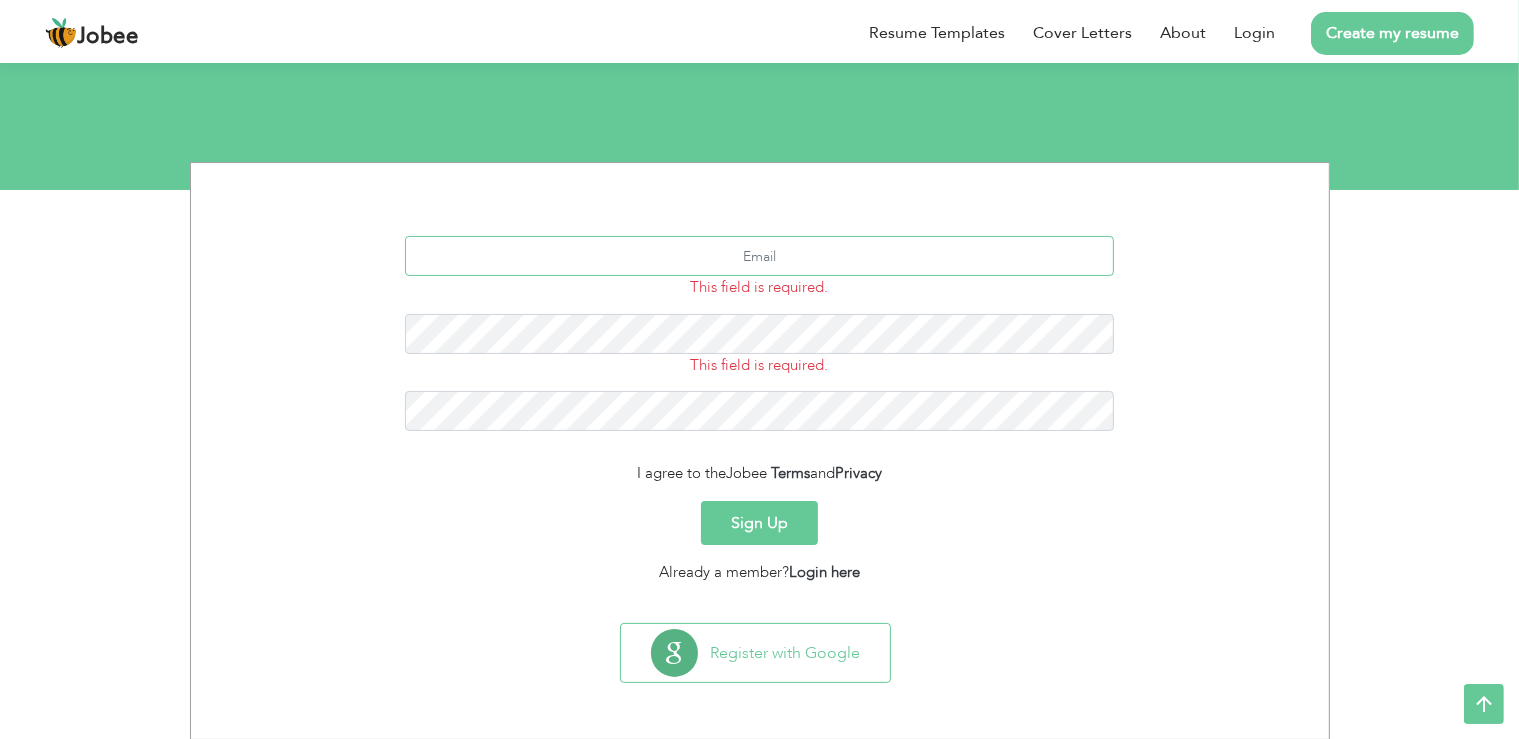 click at bounding box center [759, 256] 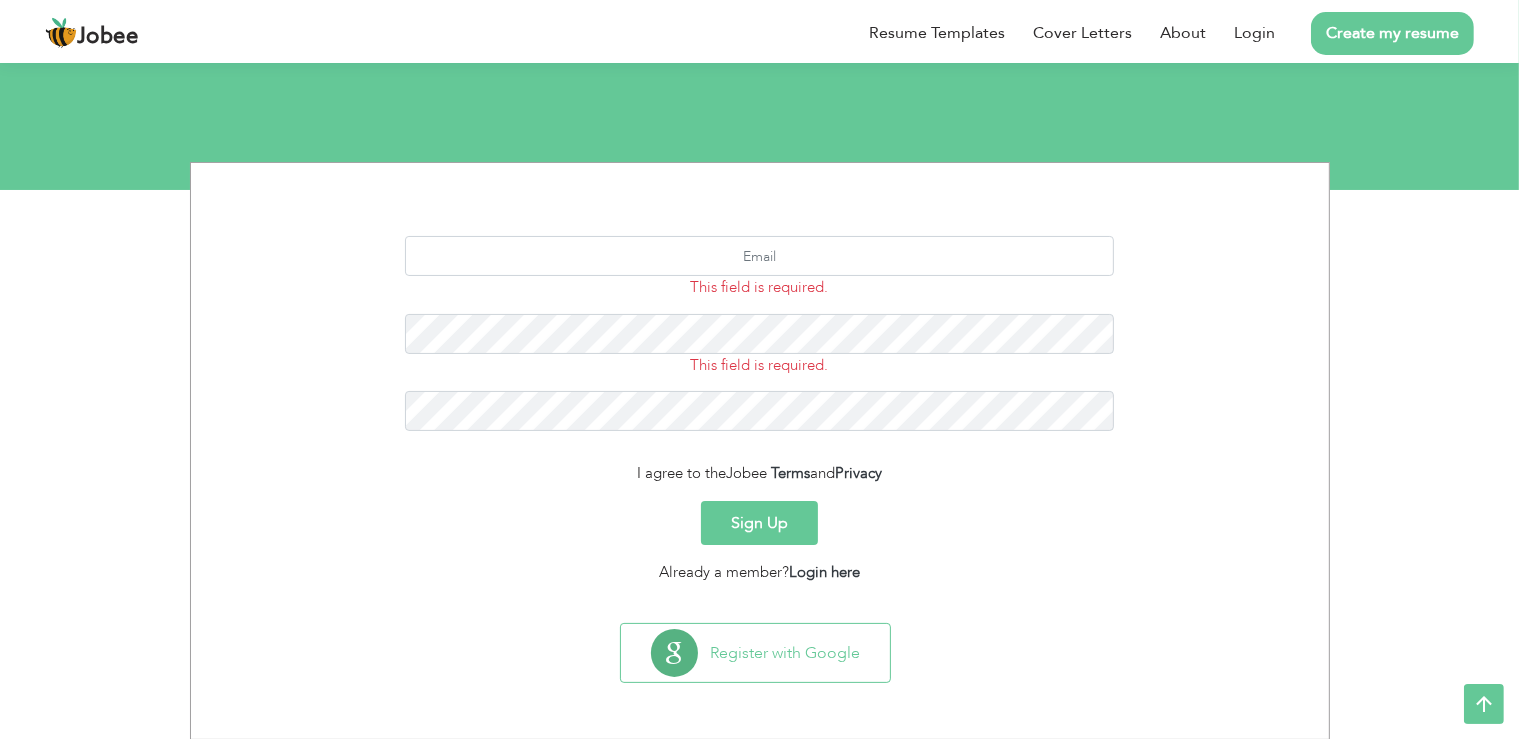 click on "I agree to the  Jobee   Terms  and  Privacy" at bounding box center [760, 473] 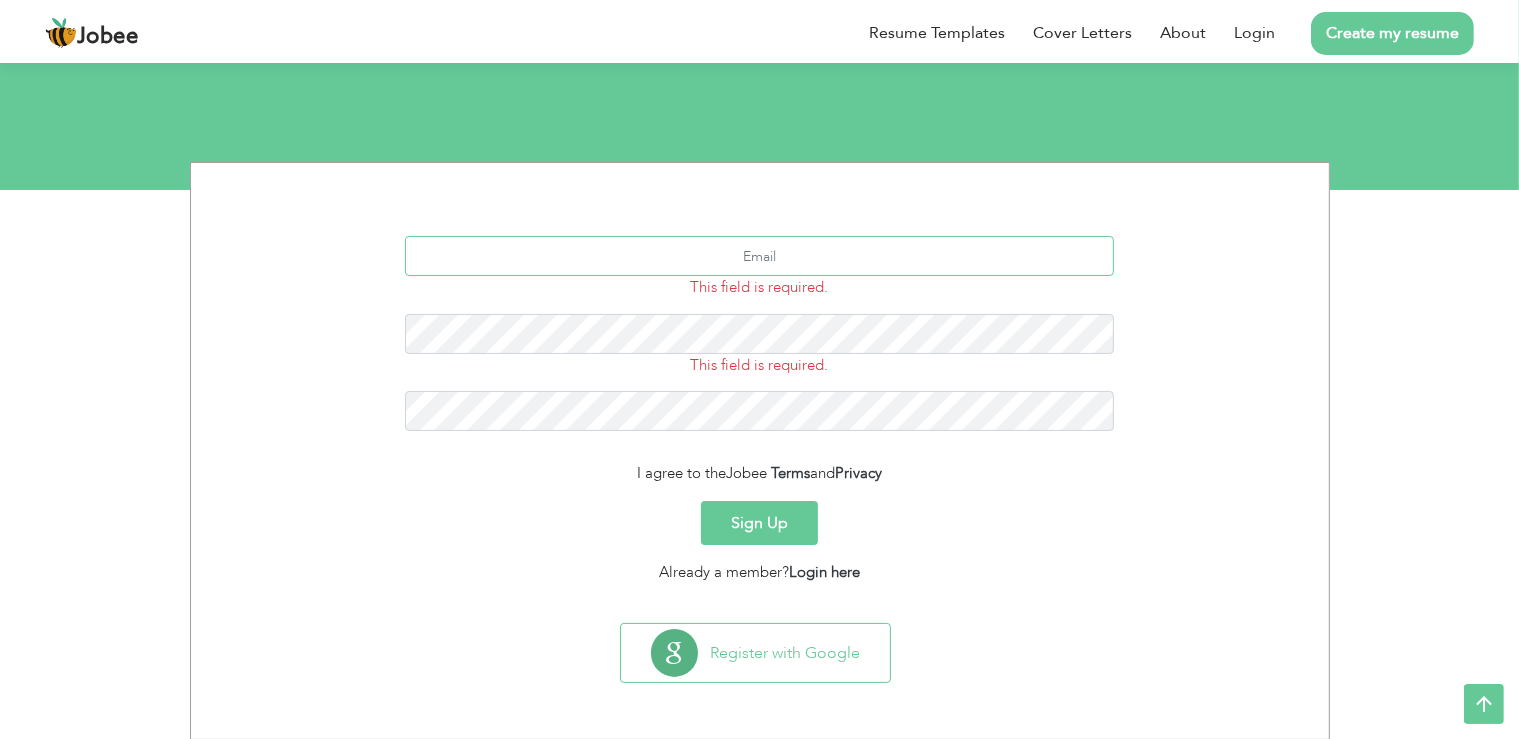 click at bounding box center [759, 256] 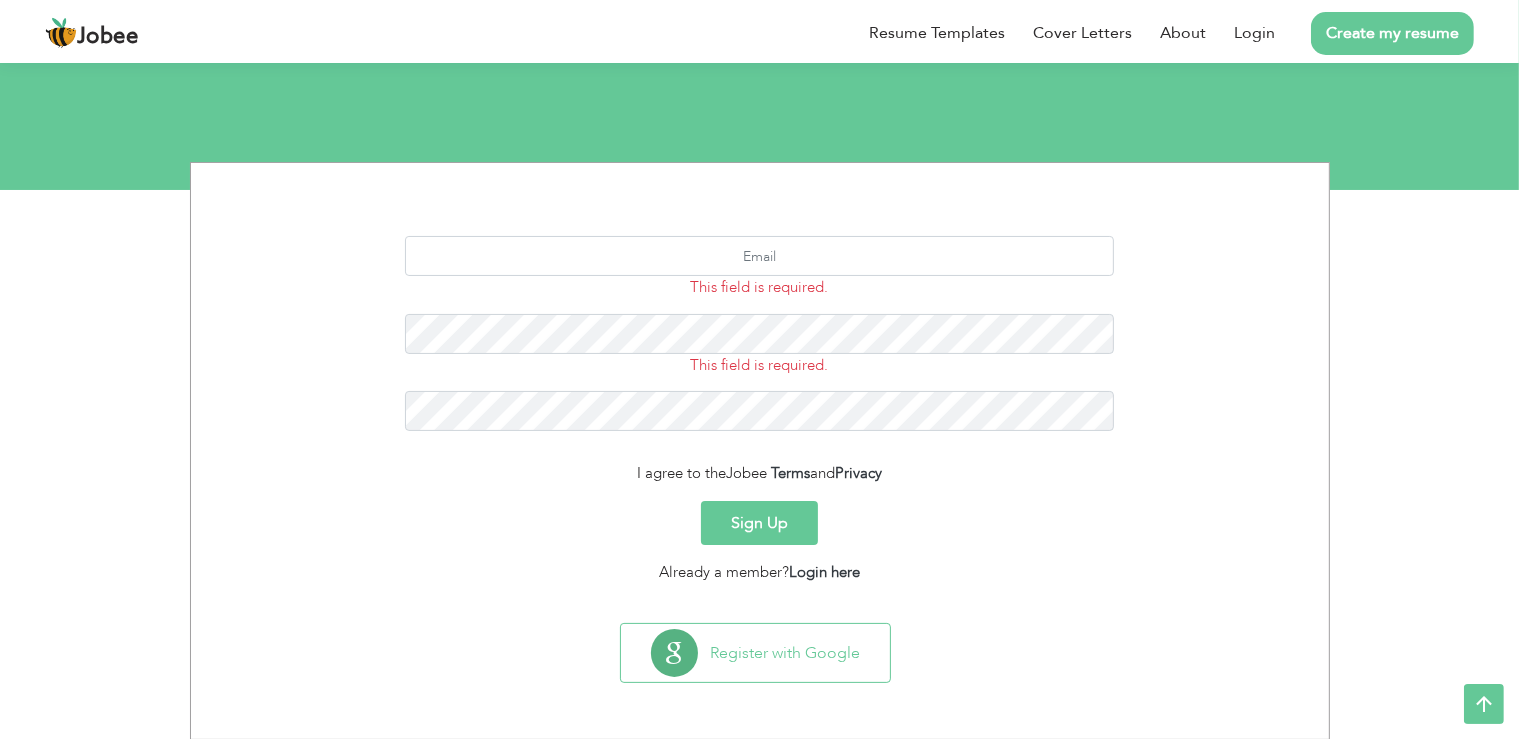 click on "This field is required.
This field is required.
I agree to the  Jobee   Terms  and  Privacy
Sign Up
Already a member?  Login here" at bounding box center (760, 409) 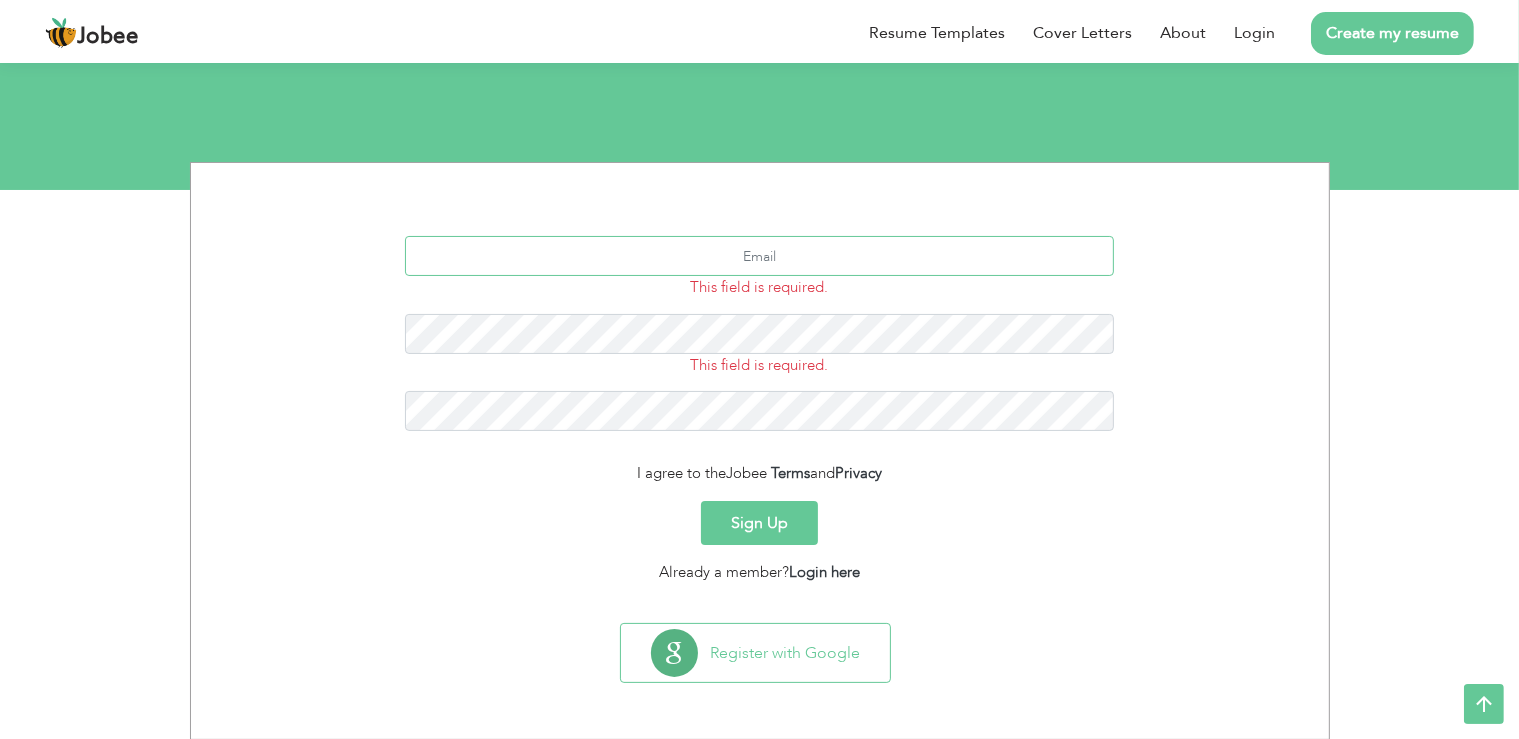 click at bounding box center (759, 256) 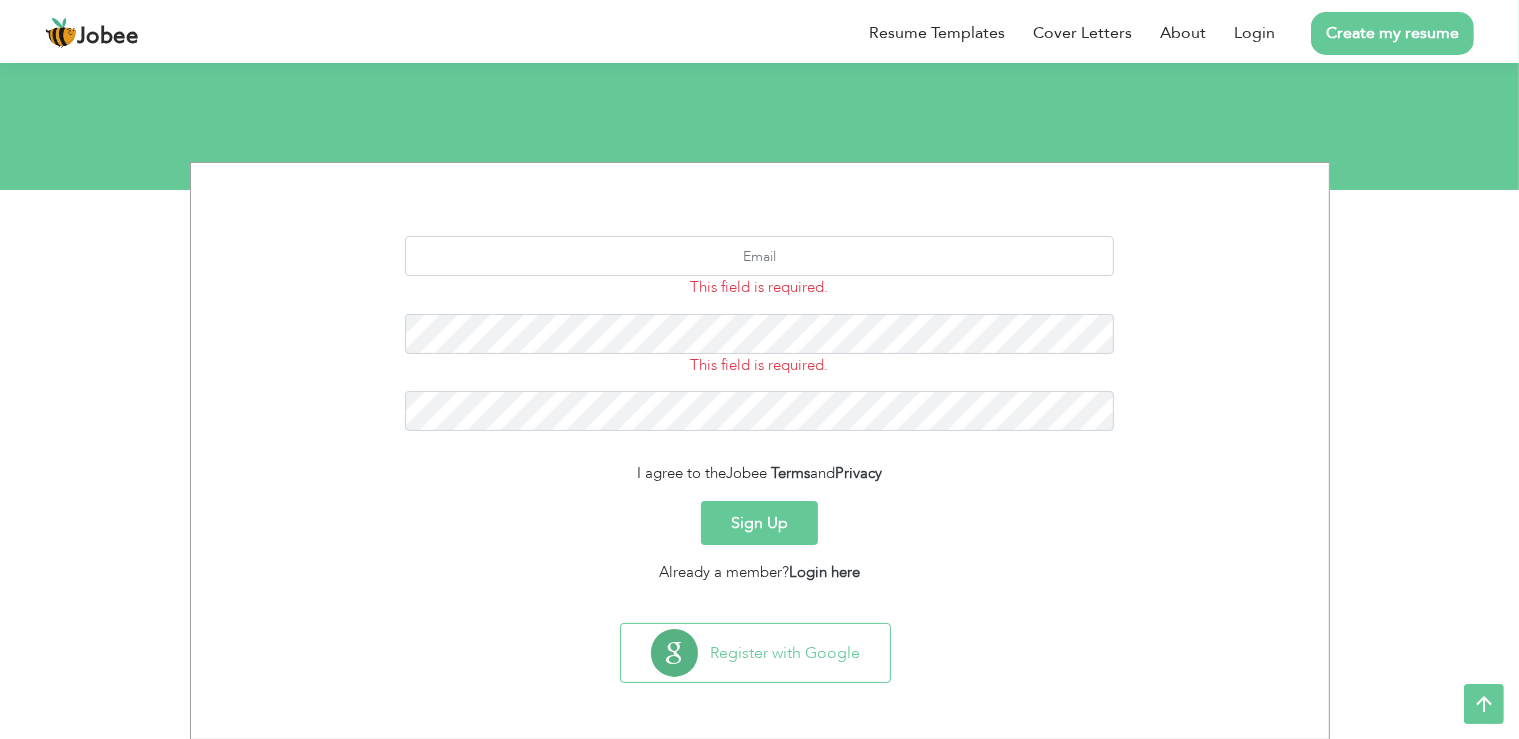 click on "This field is required." at bounding box center (759, 267) 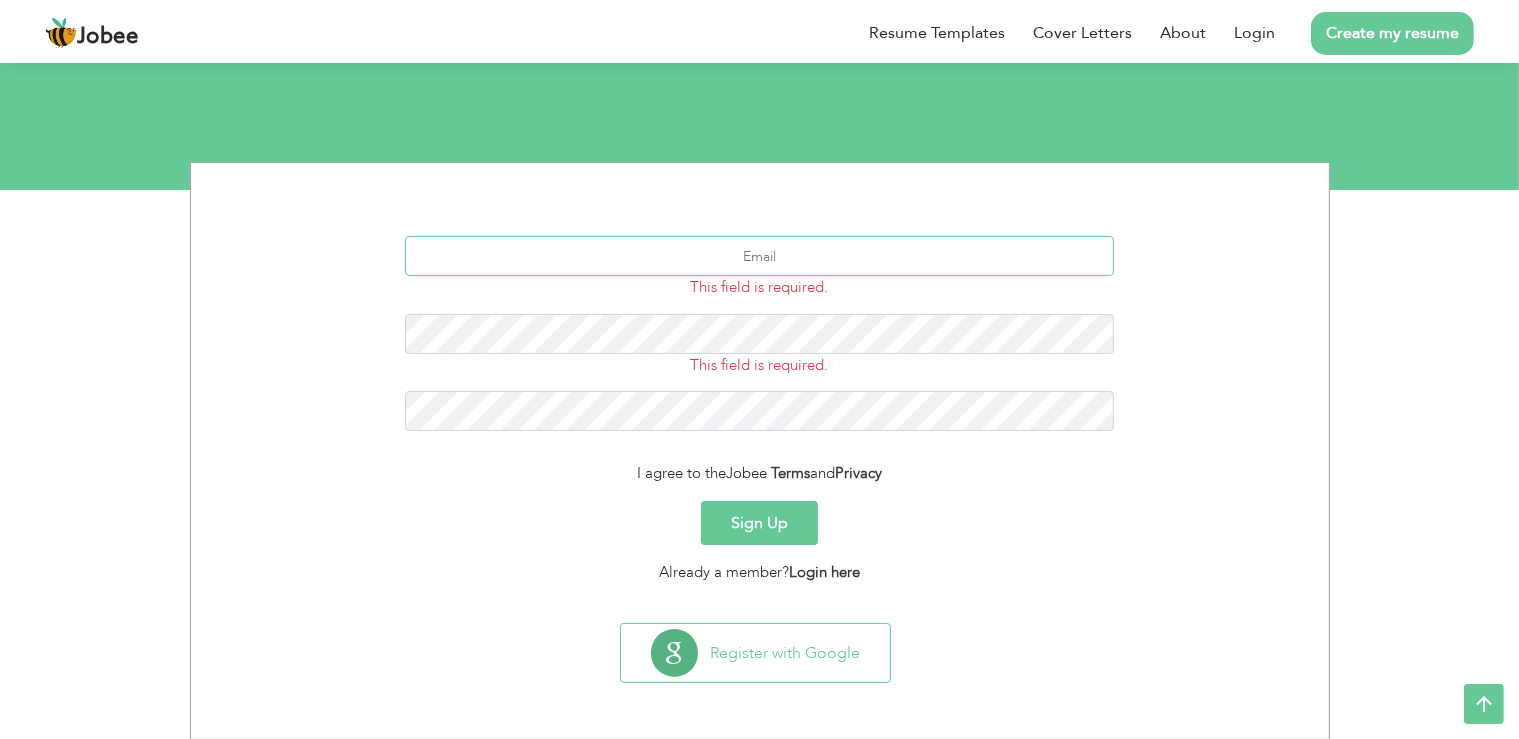 click at bounding box center (759, 256) 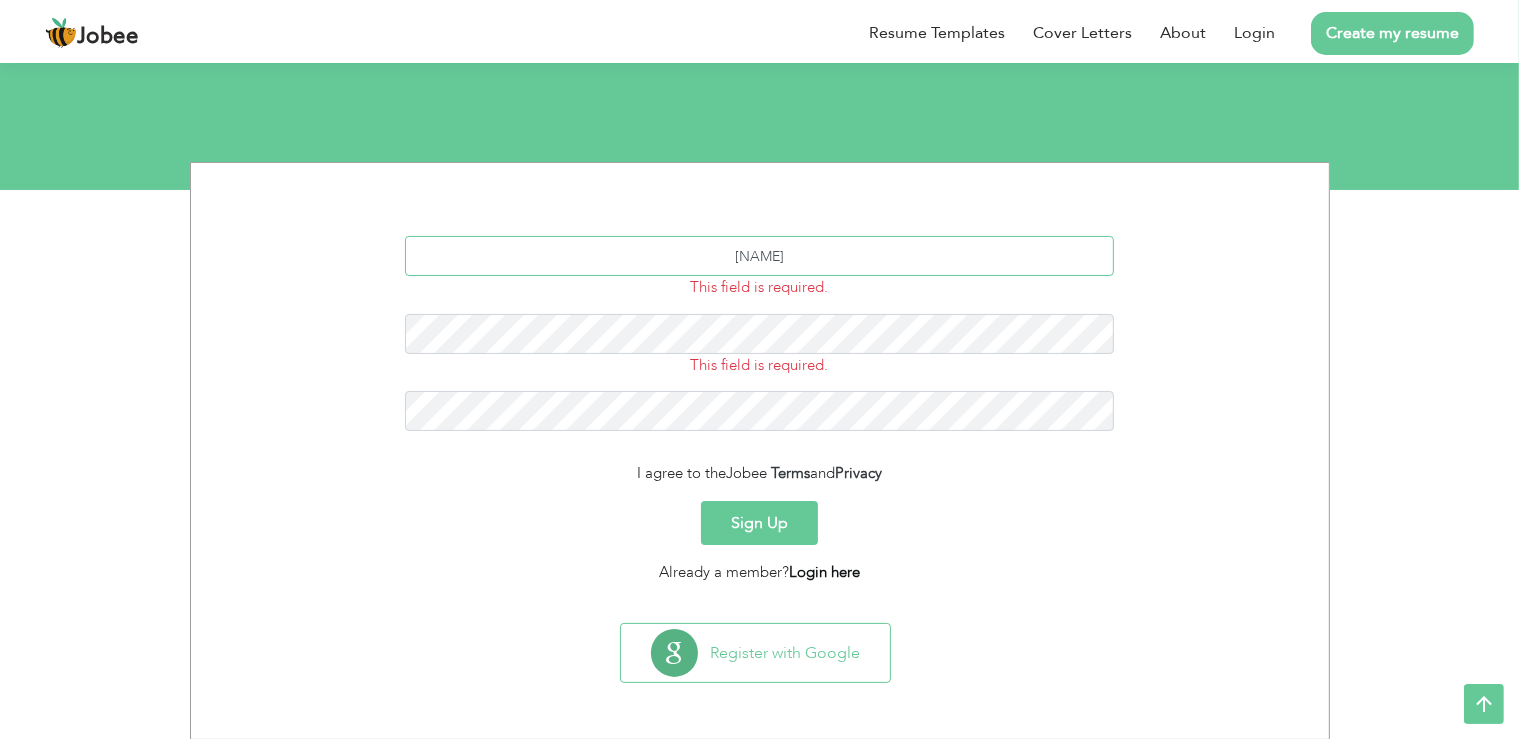 type on "ahmedalibhatti" 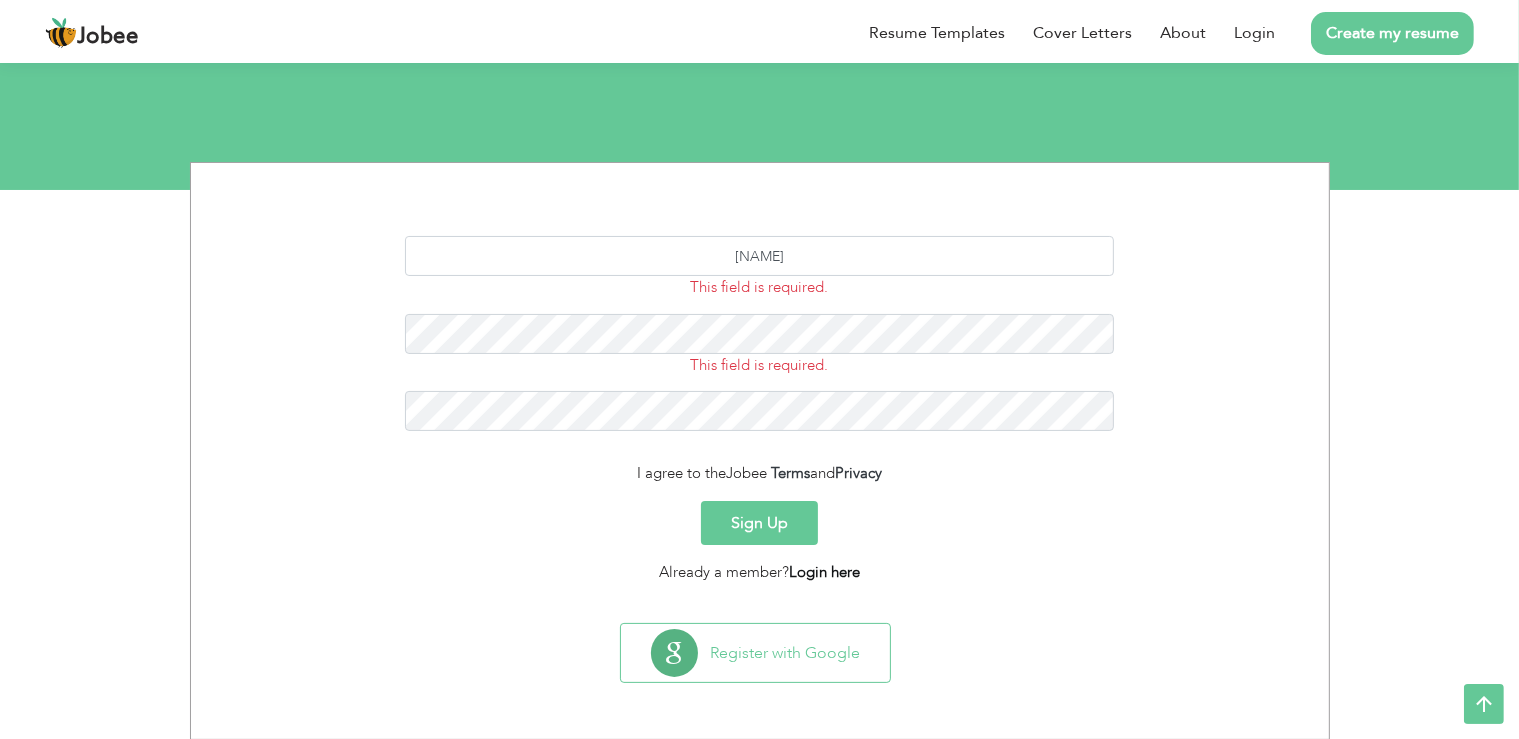 click on "Login here" at bounding box center [824, 572] 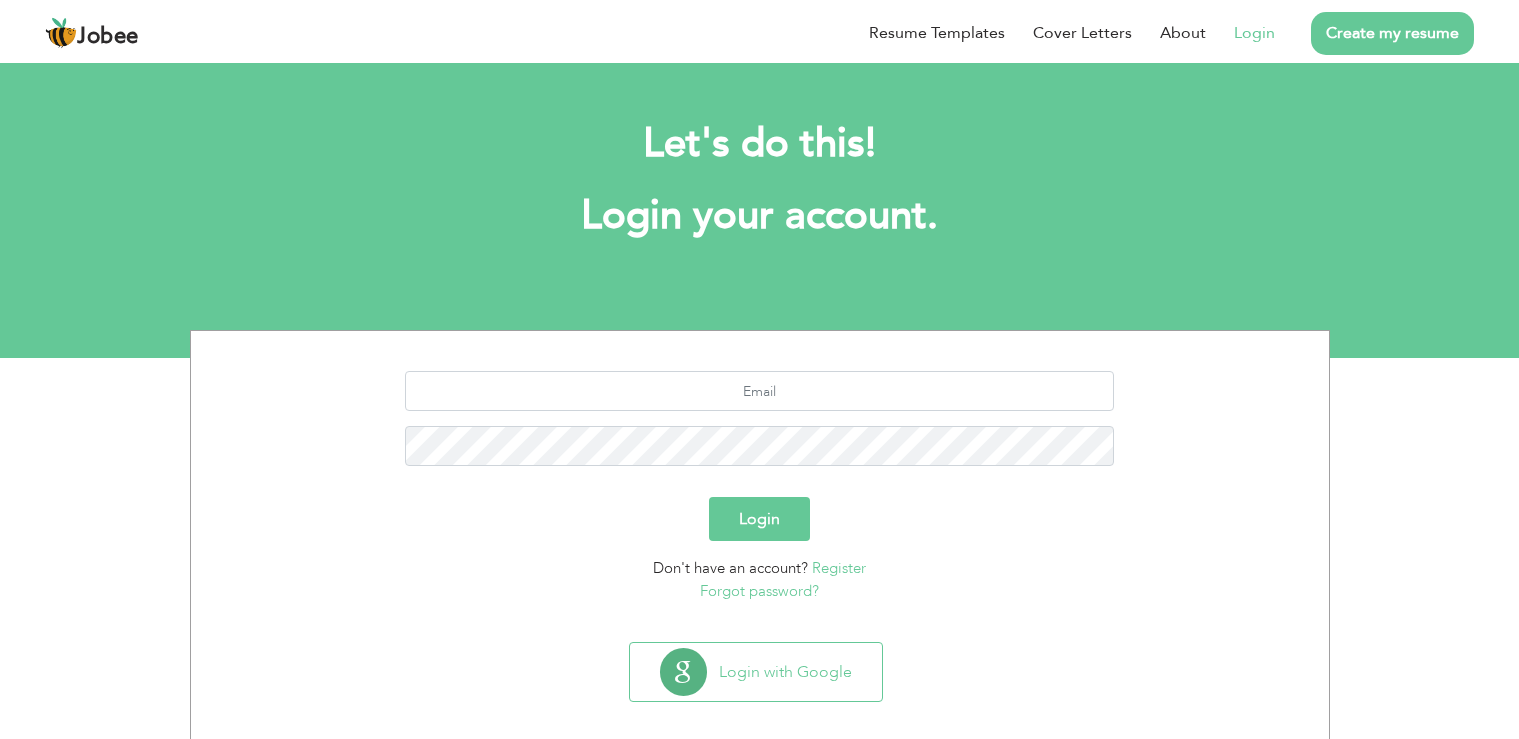 scroll, scrollTop: 0, scrollLeft: 0, axis: both 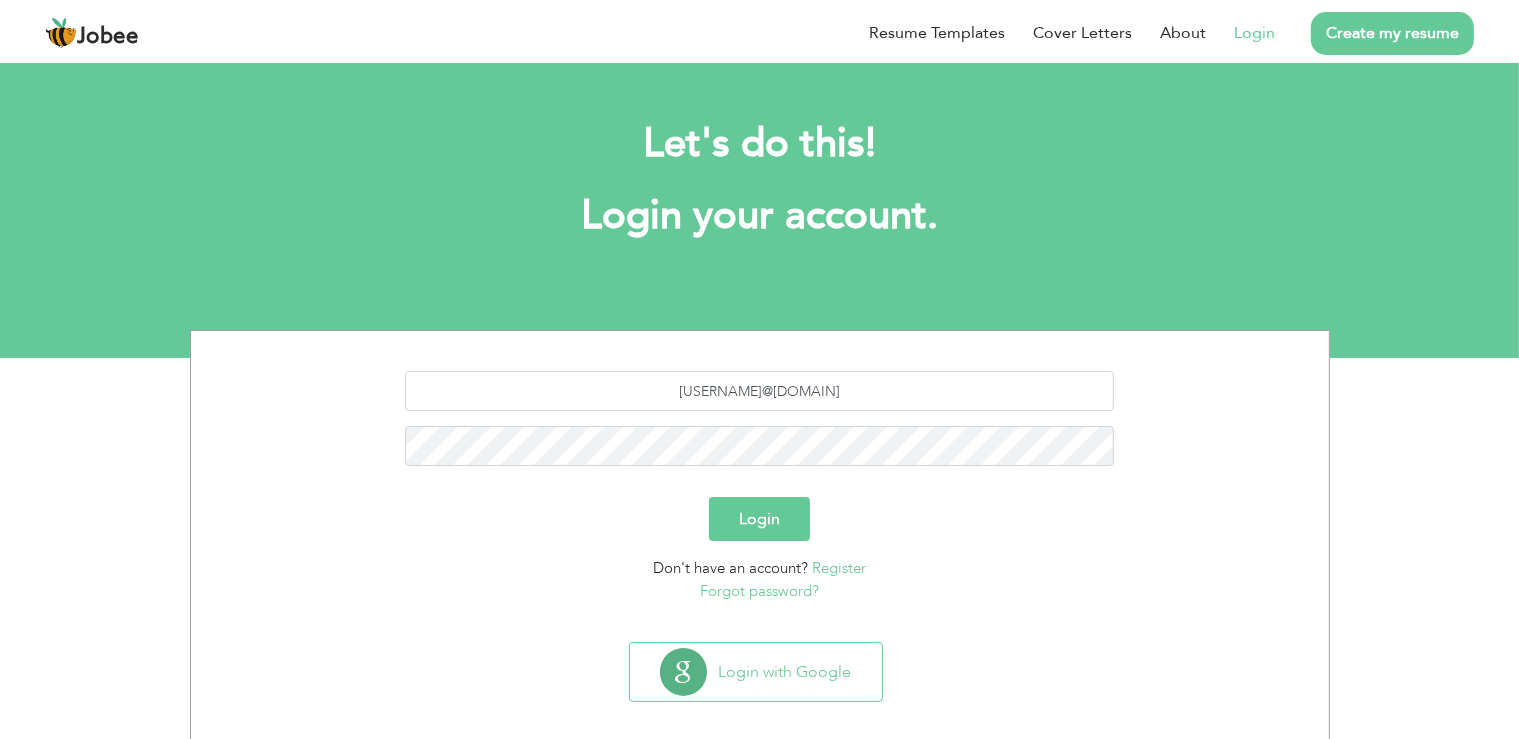 type on "ahmedalibhatti9@gmail.com" 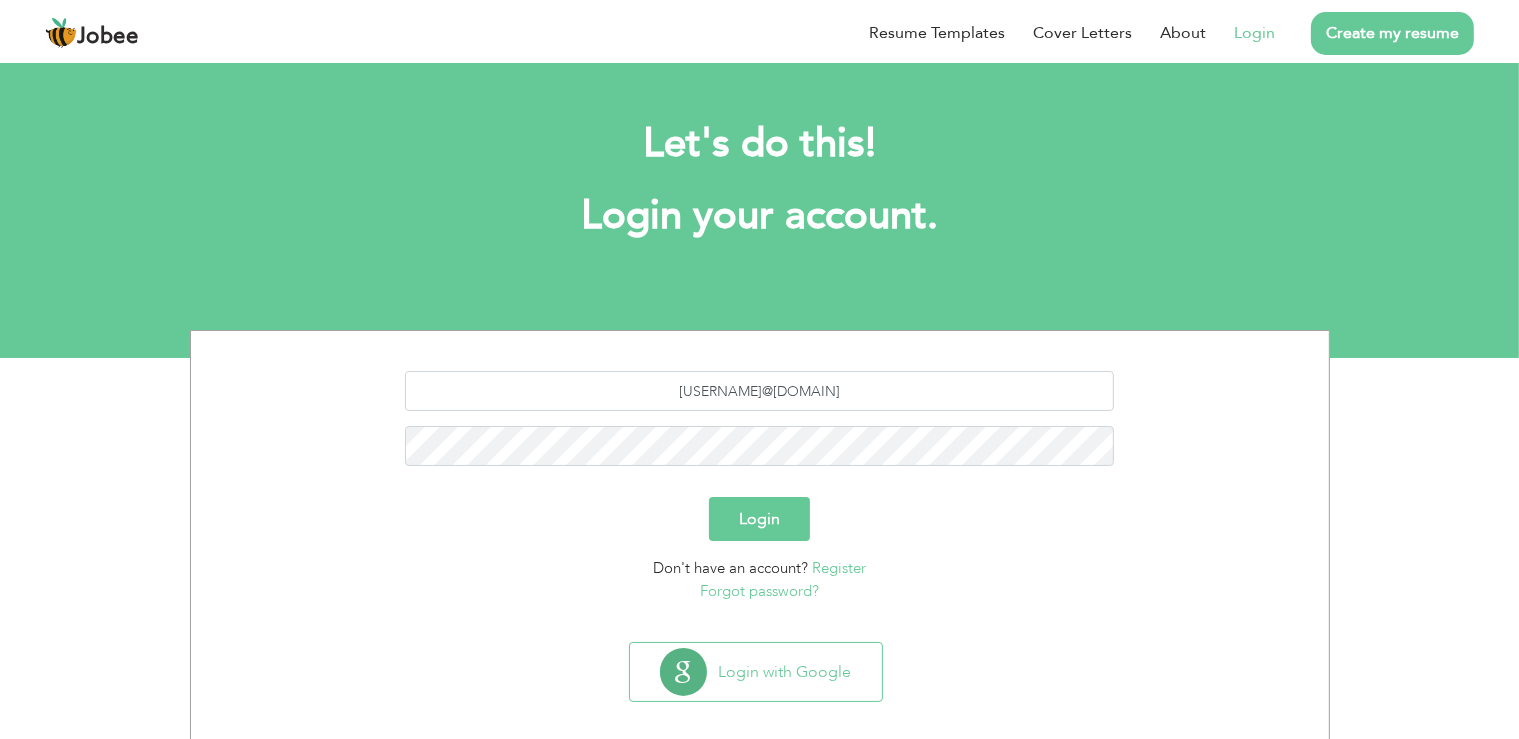 click on "ahmedalibhatti9@gmail.com
Login
Don't have an account?   Register
Forgot password?" at bounding box center (760, 486) 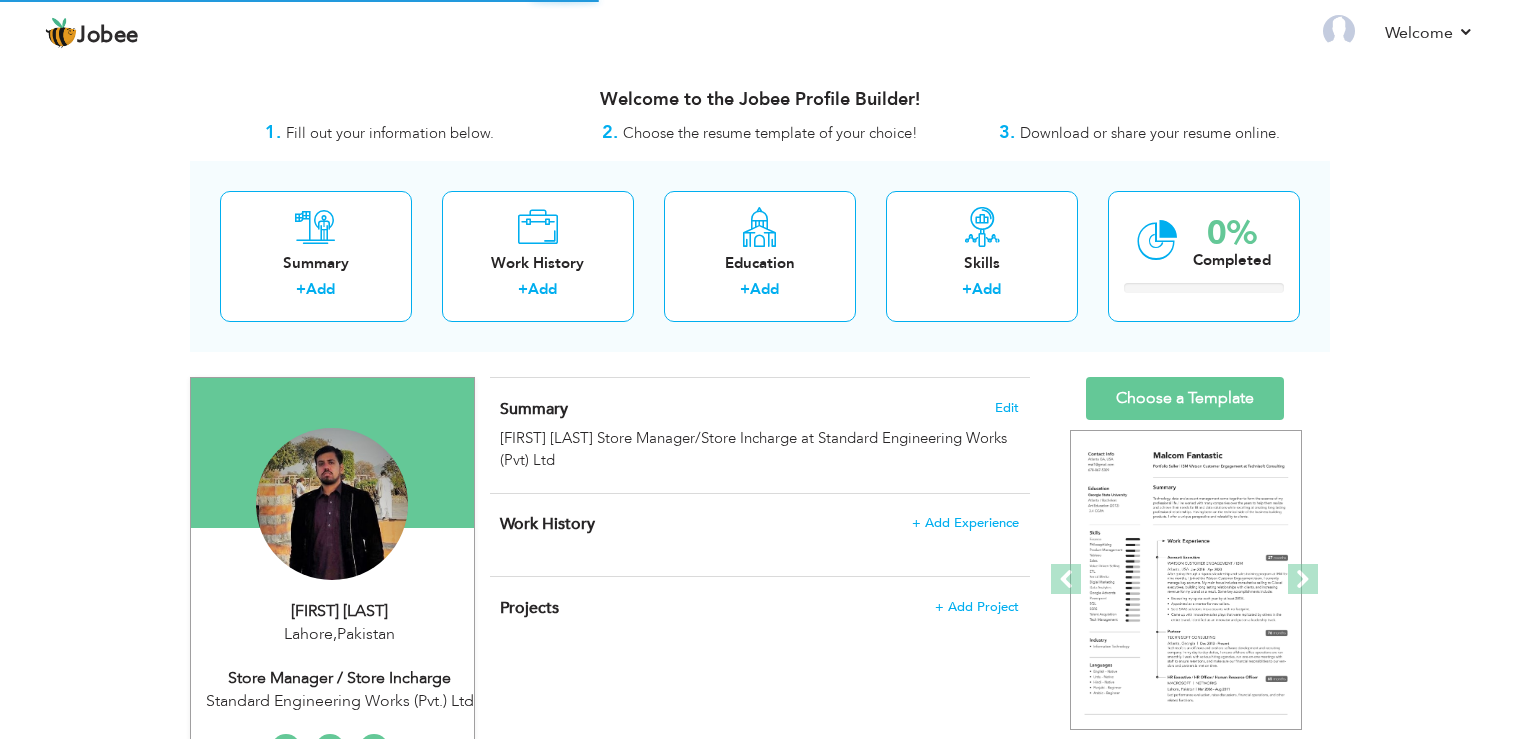 scroll, scrollTop: 0, scrollLeft: 0, axis: both 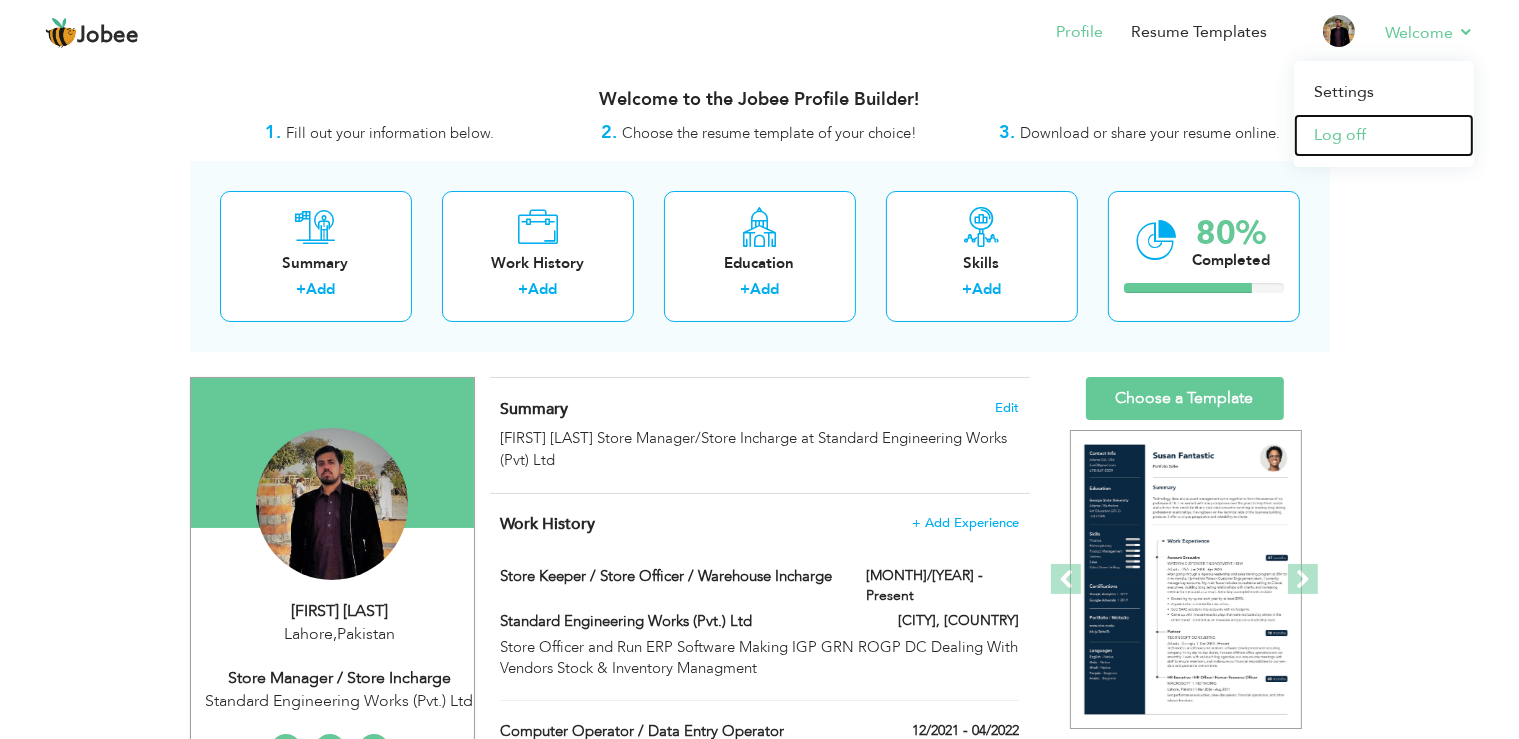 click on "Log off" at bounding box center [1384, 135] 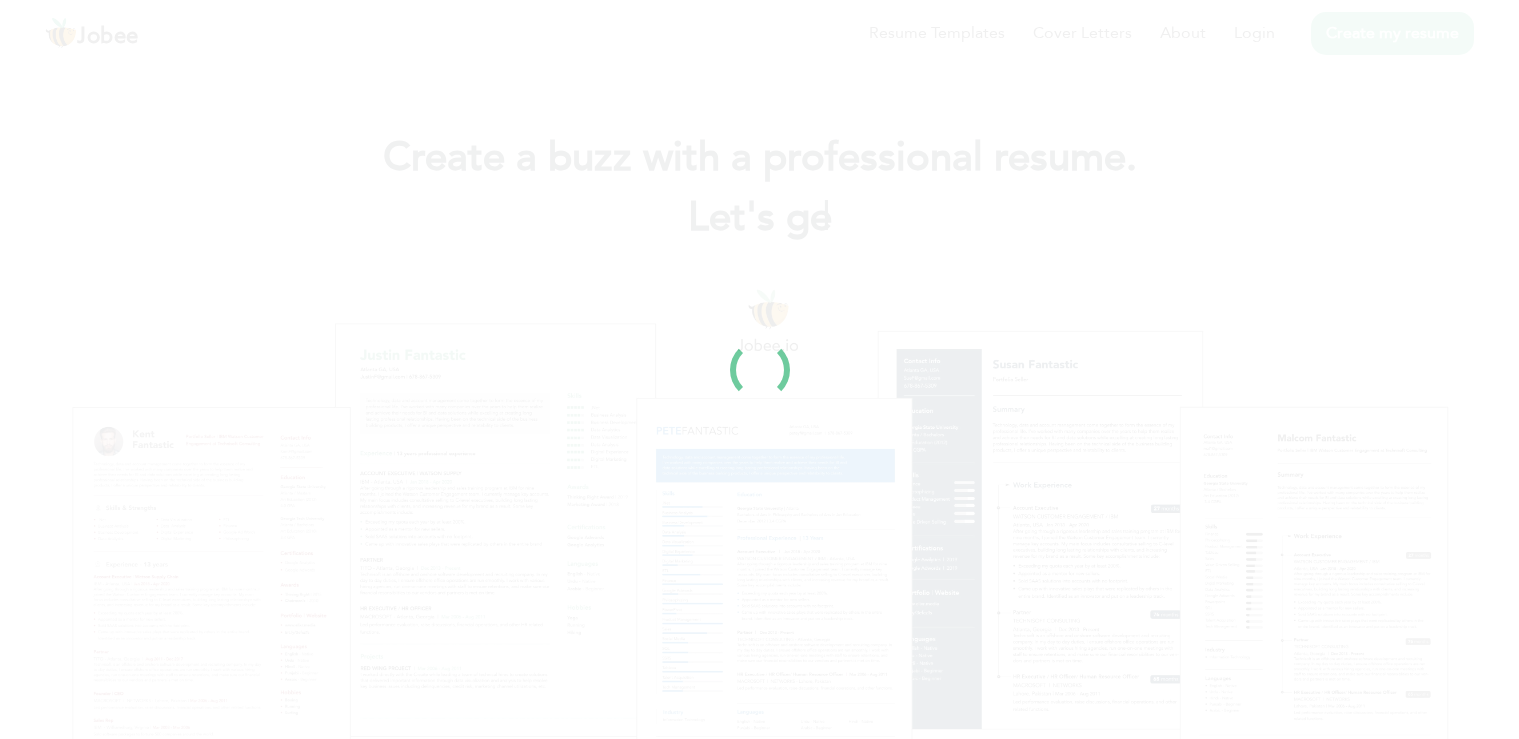 scroll, scrollTop: 0, scrollLeft: 0, axis: both 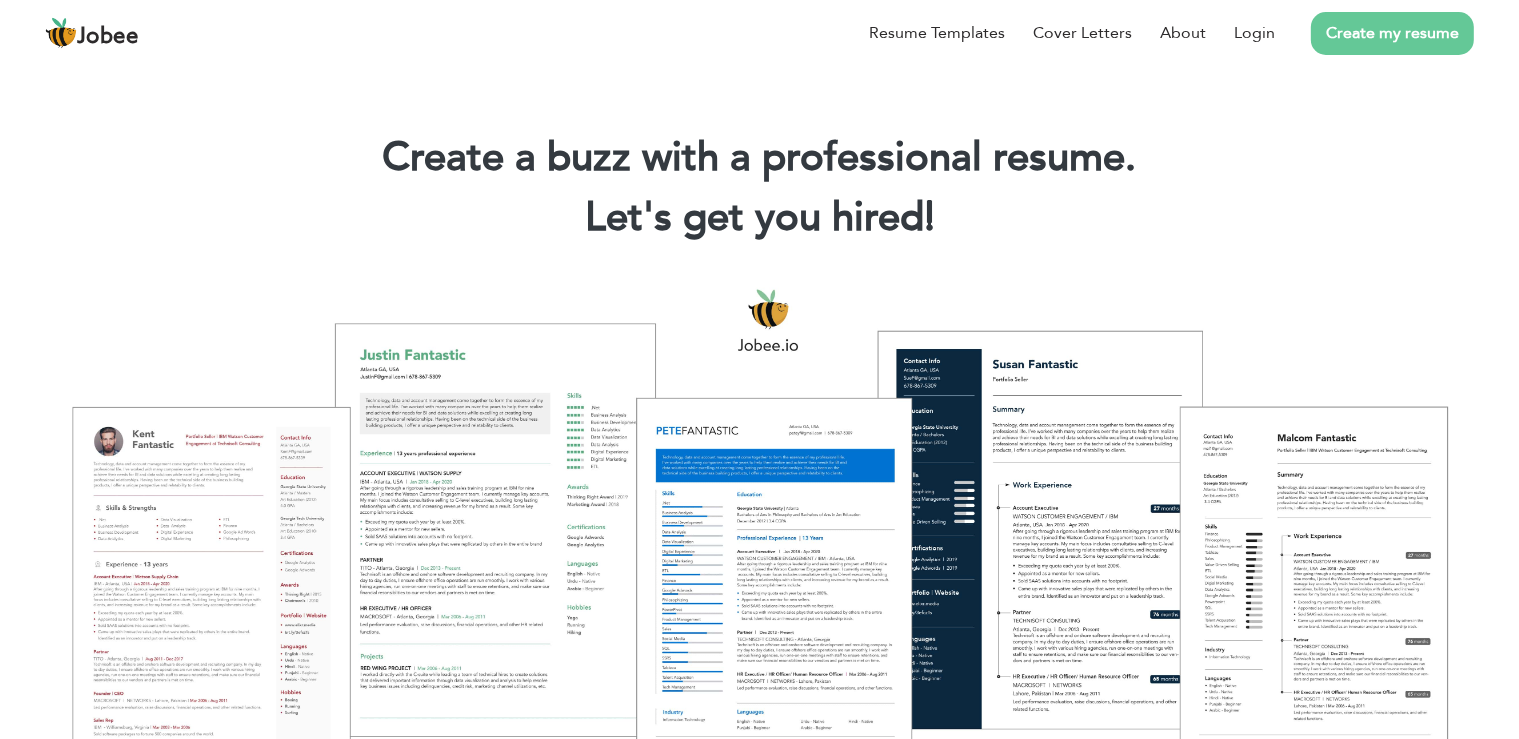 click on "Create my resume" at bounding box center (1392, 33) 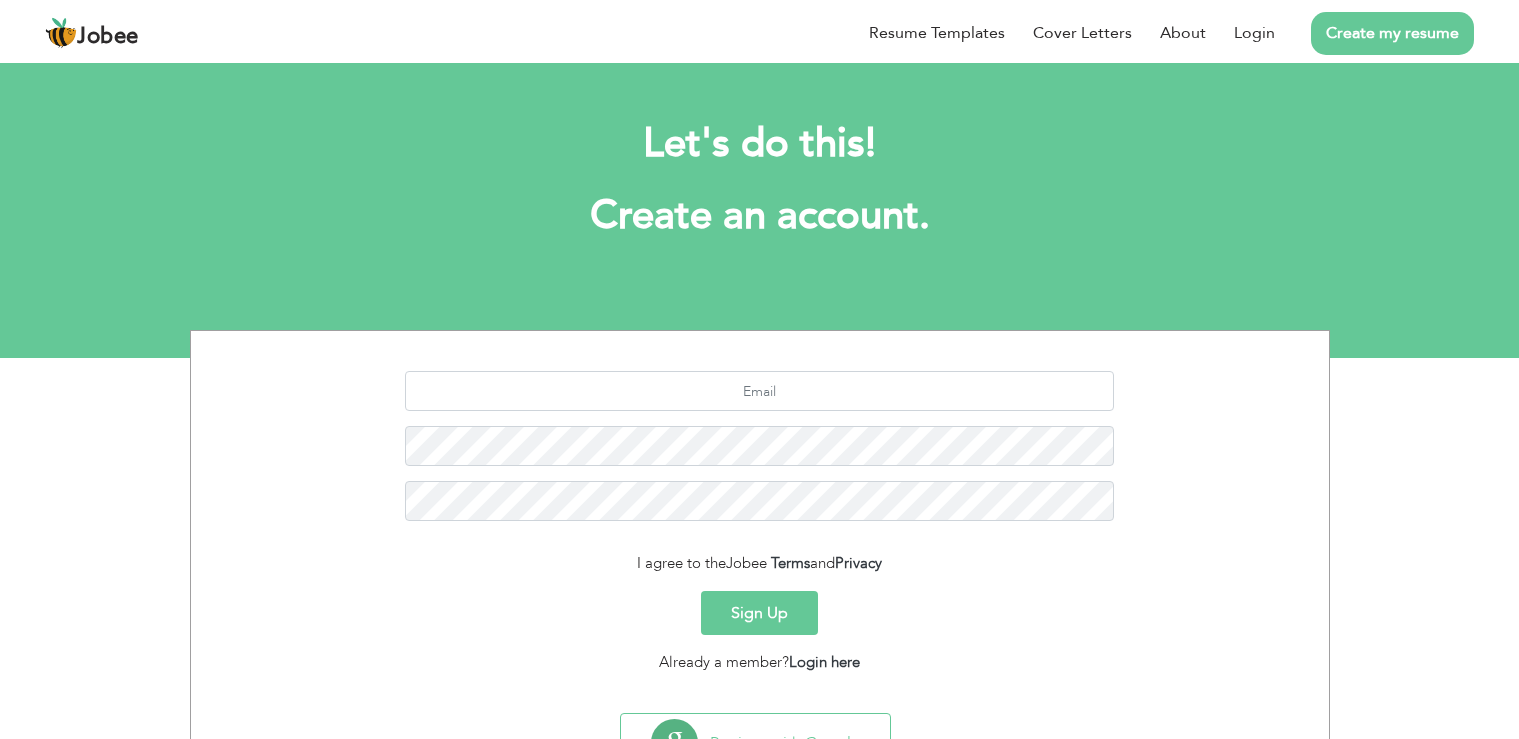 scroll, scrollTop: 0, scrollLeft: 0, axis: both 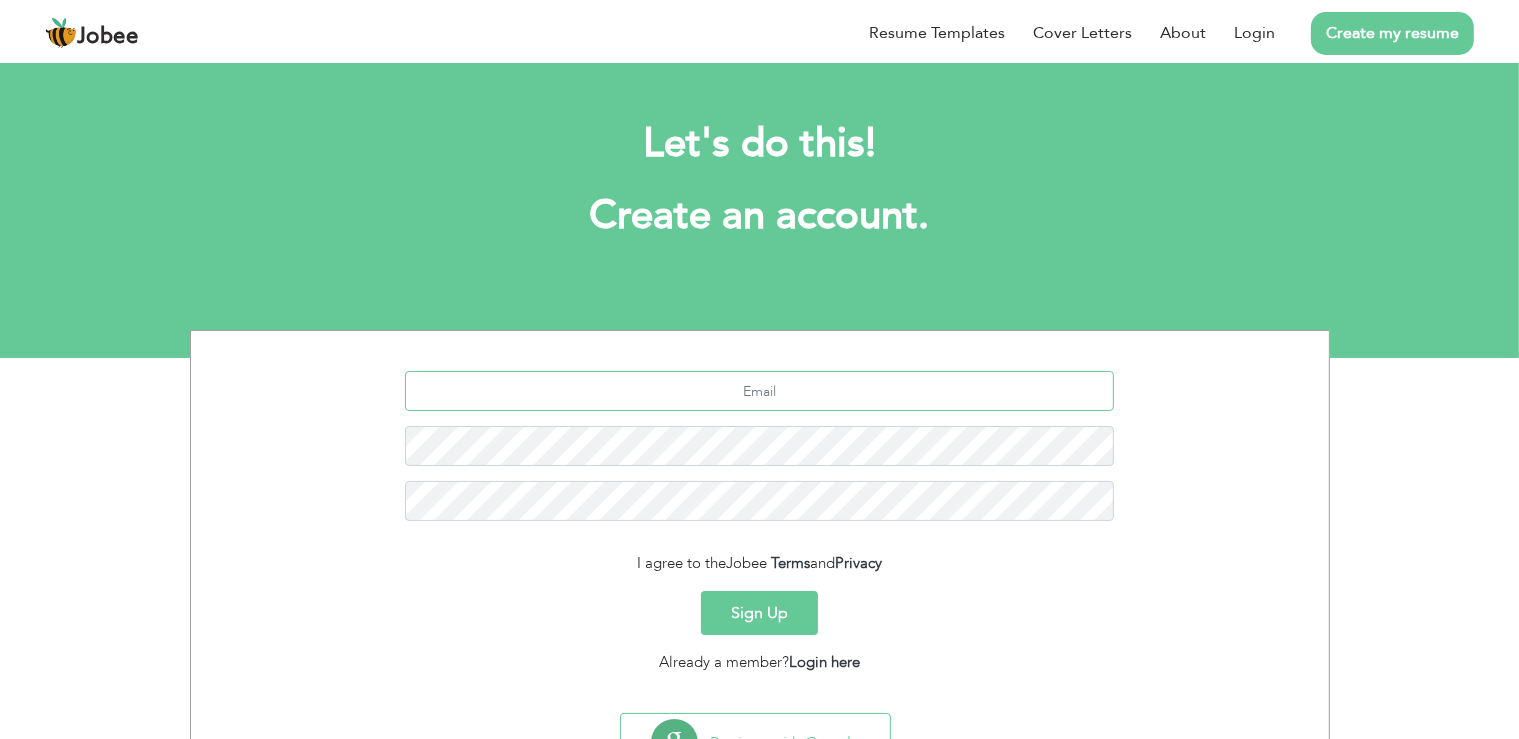 click at bounding box center (759, 391) 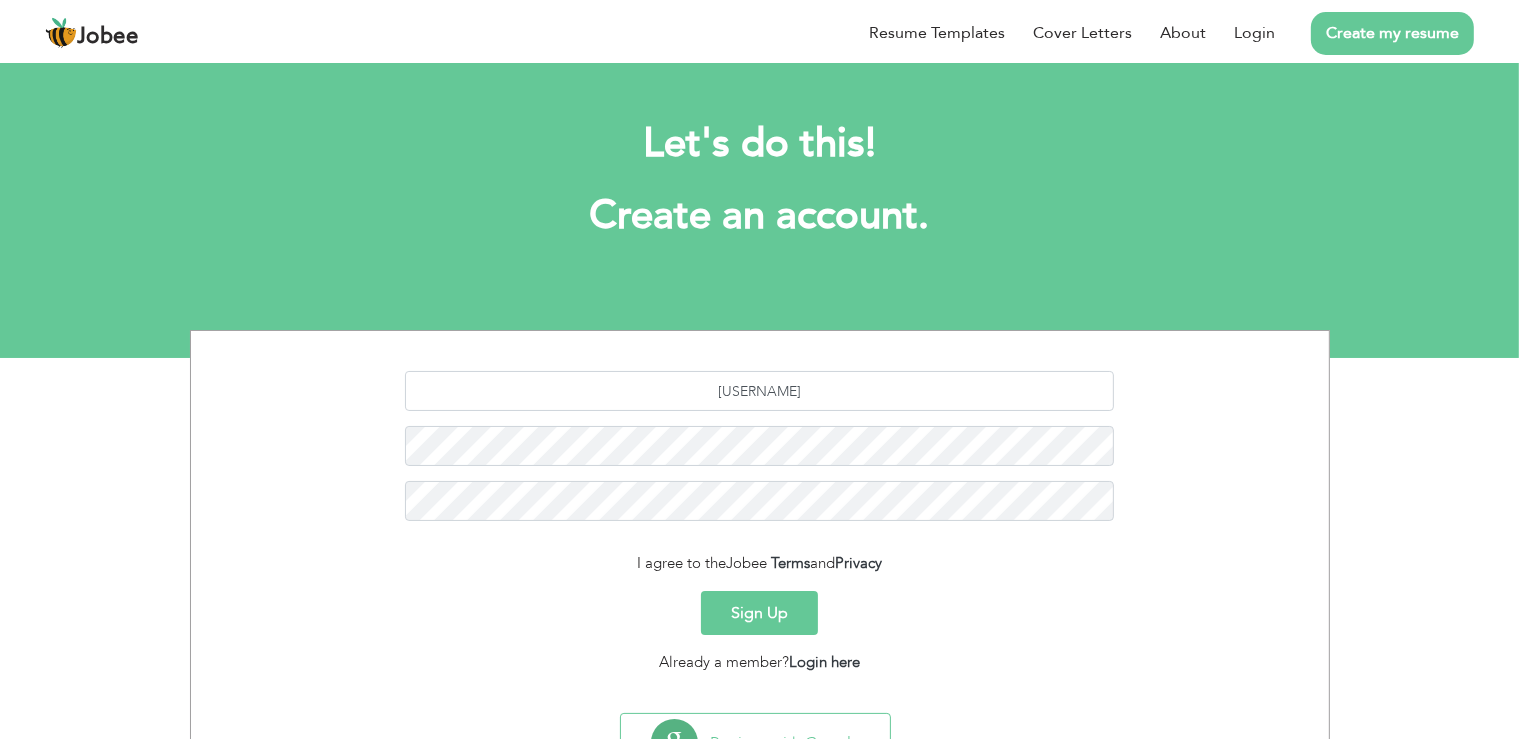 click on "Register with Google" at bounding box center [760, 751] 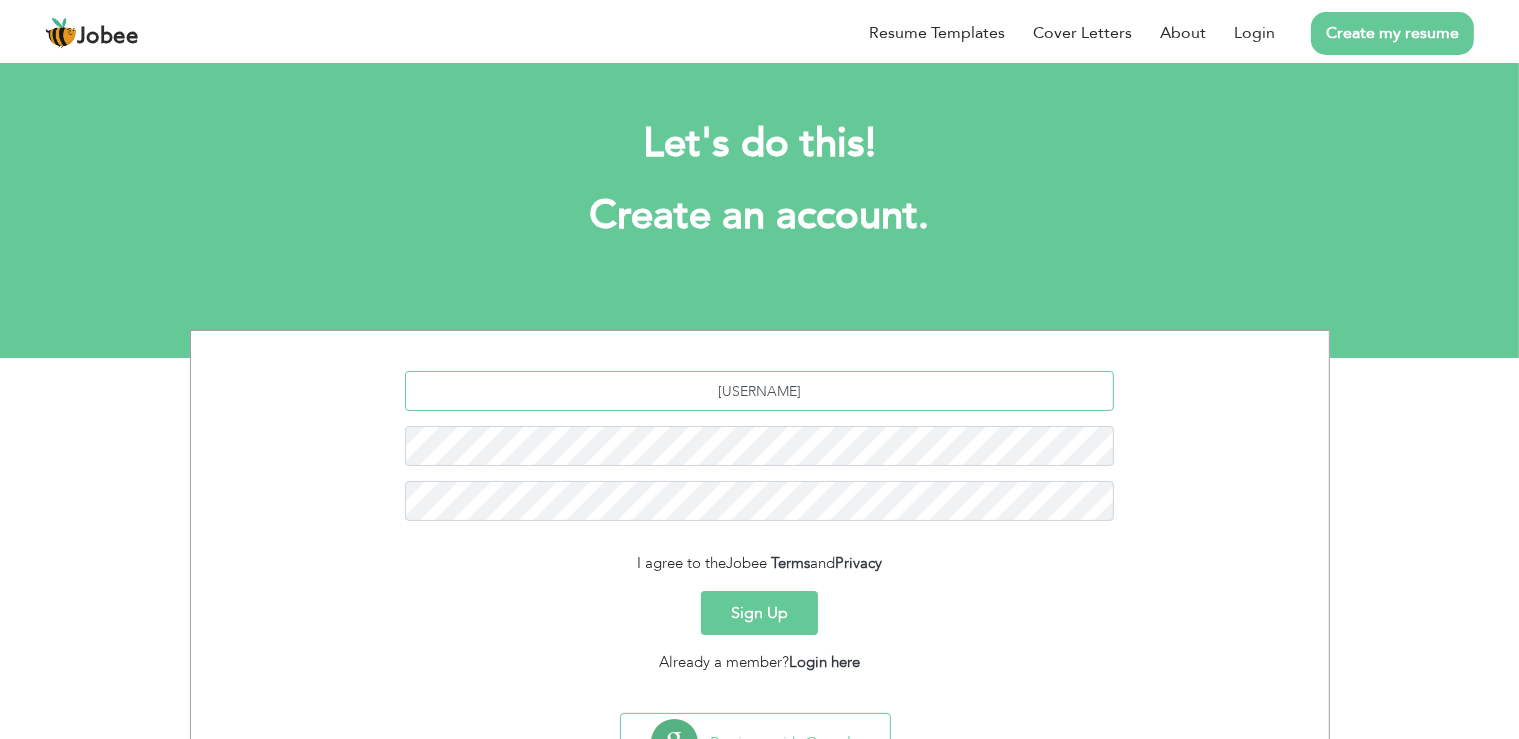 click on "[USERNAME]" at bounding box center (759, 391) 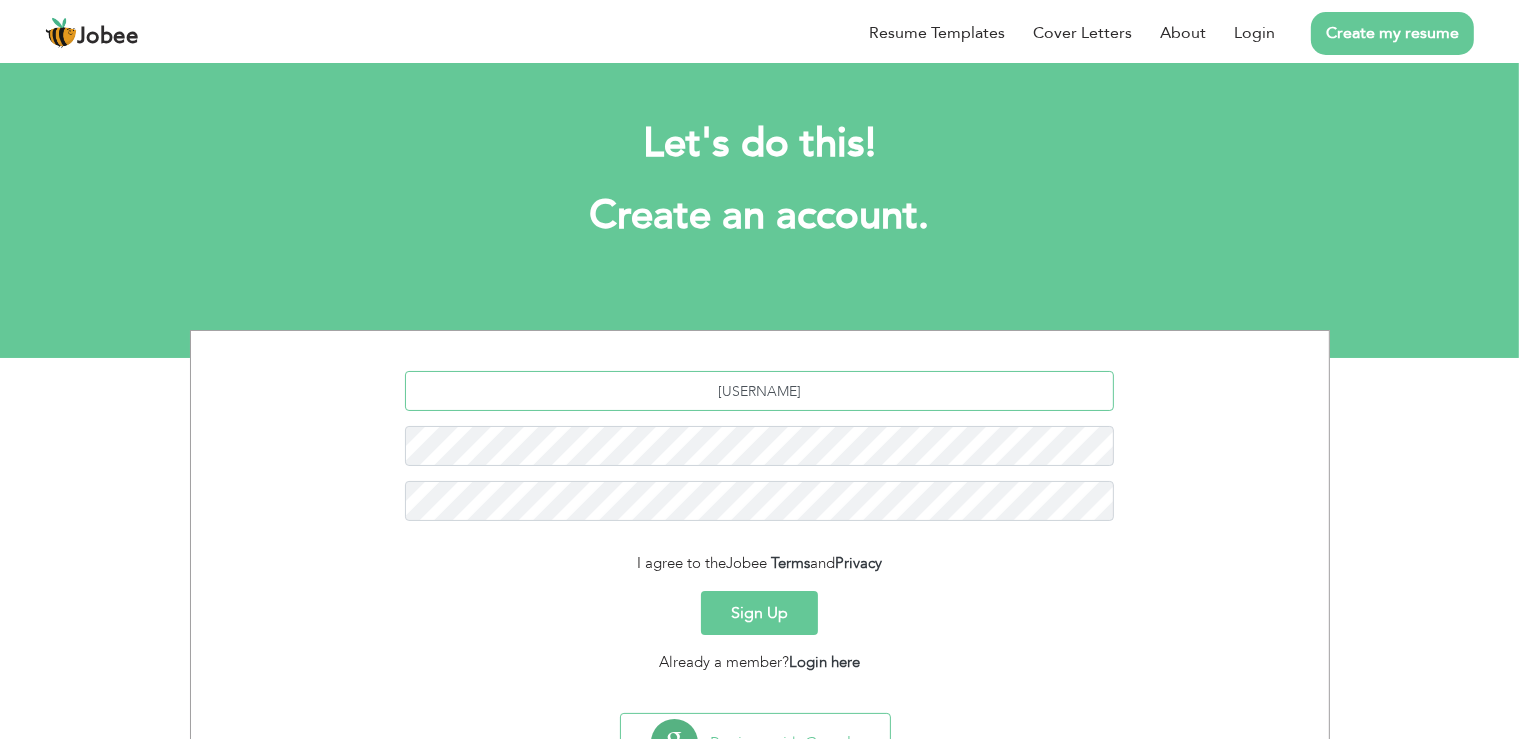 click on "[USERNAME]" at bounding box center (759, 391) 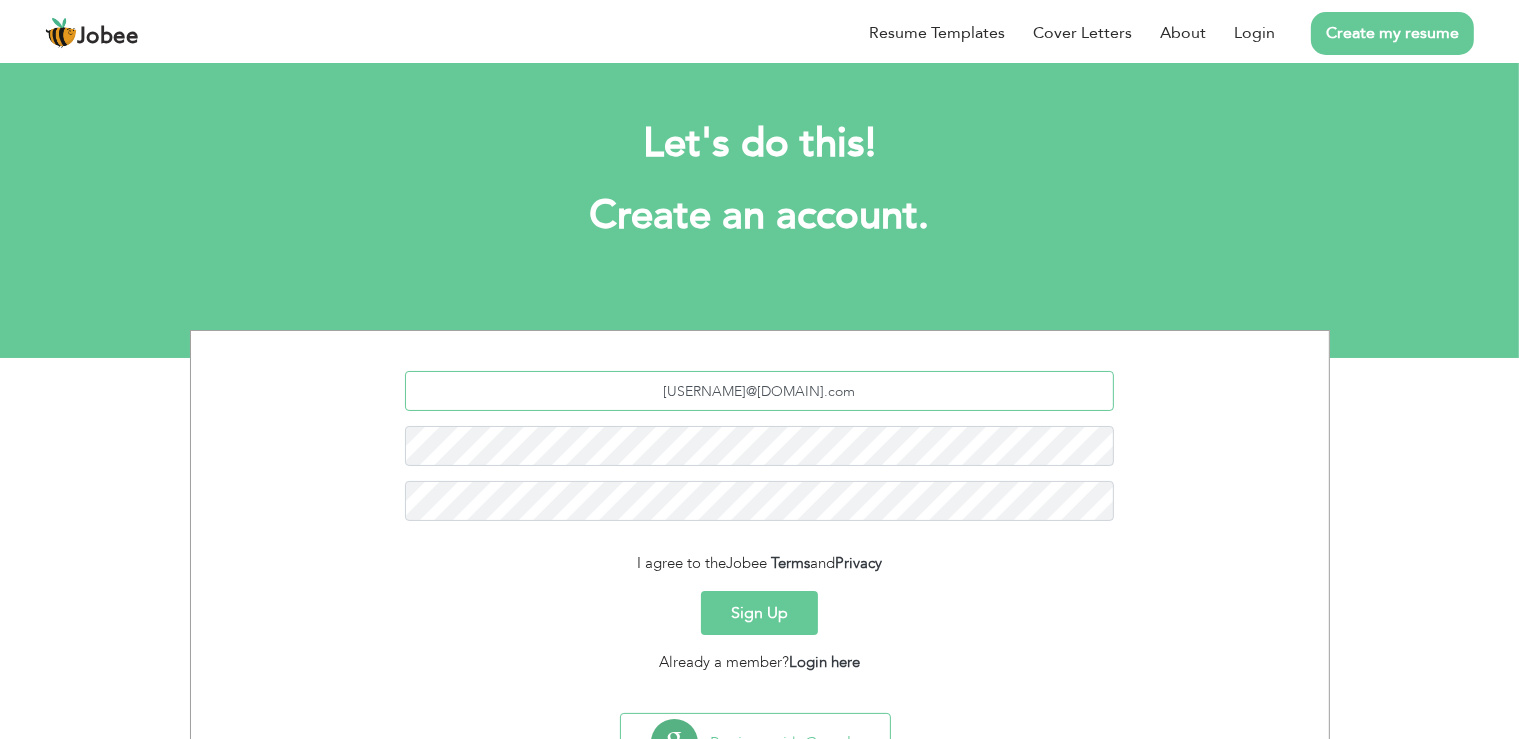 type on "[USERNAME]@[DOMAIN].com" 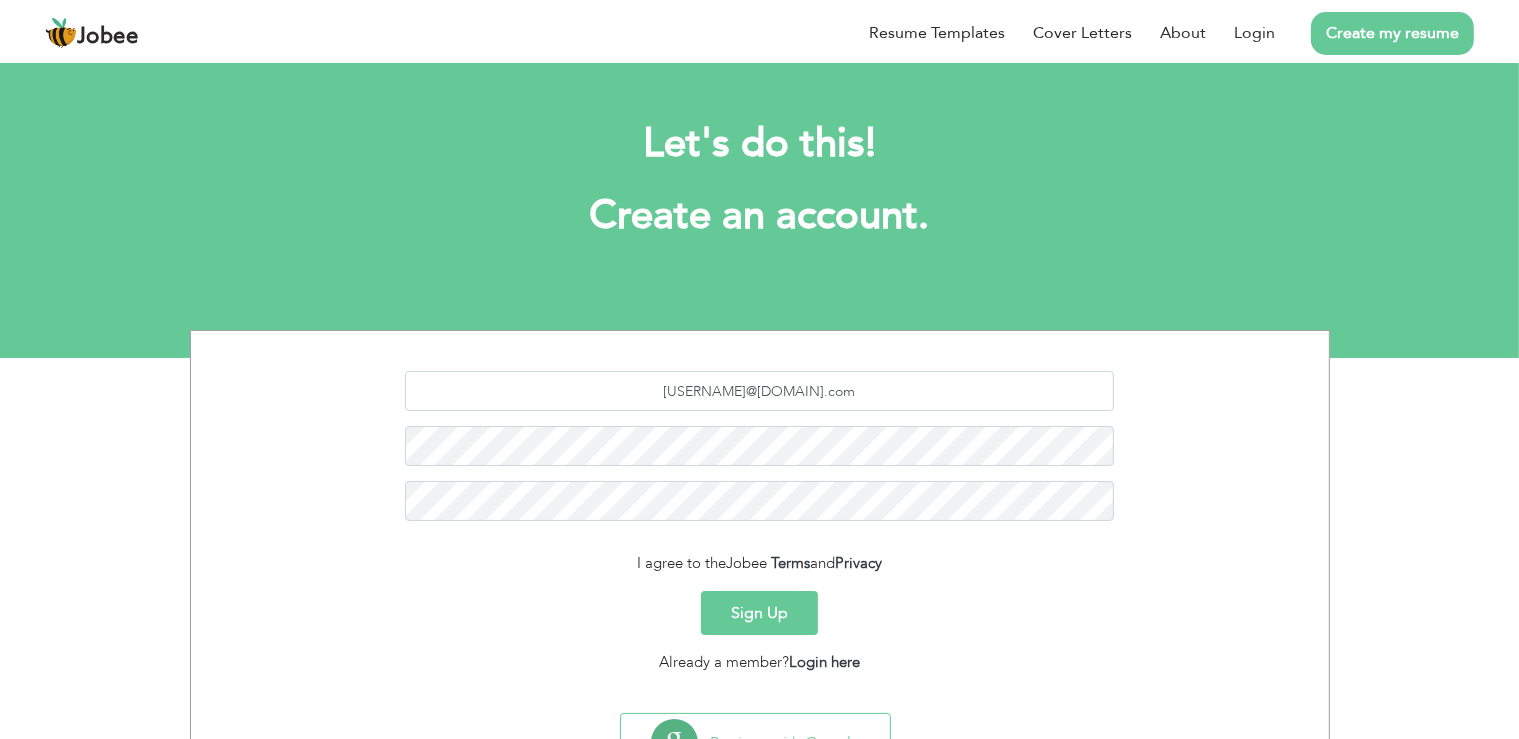 click on "Sign Up" at bounding box center [759, 613] 